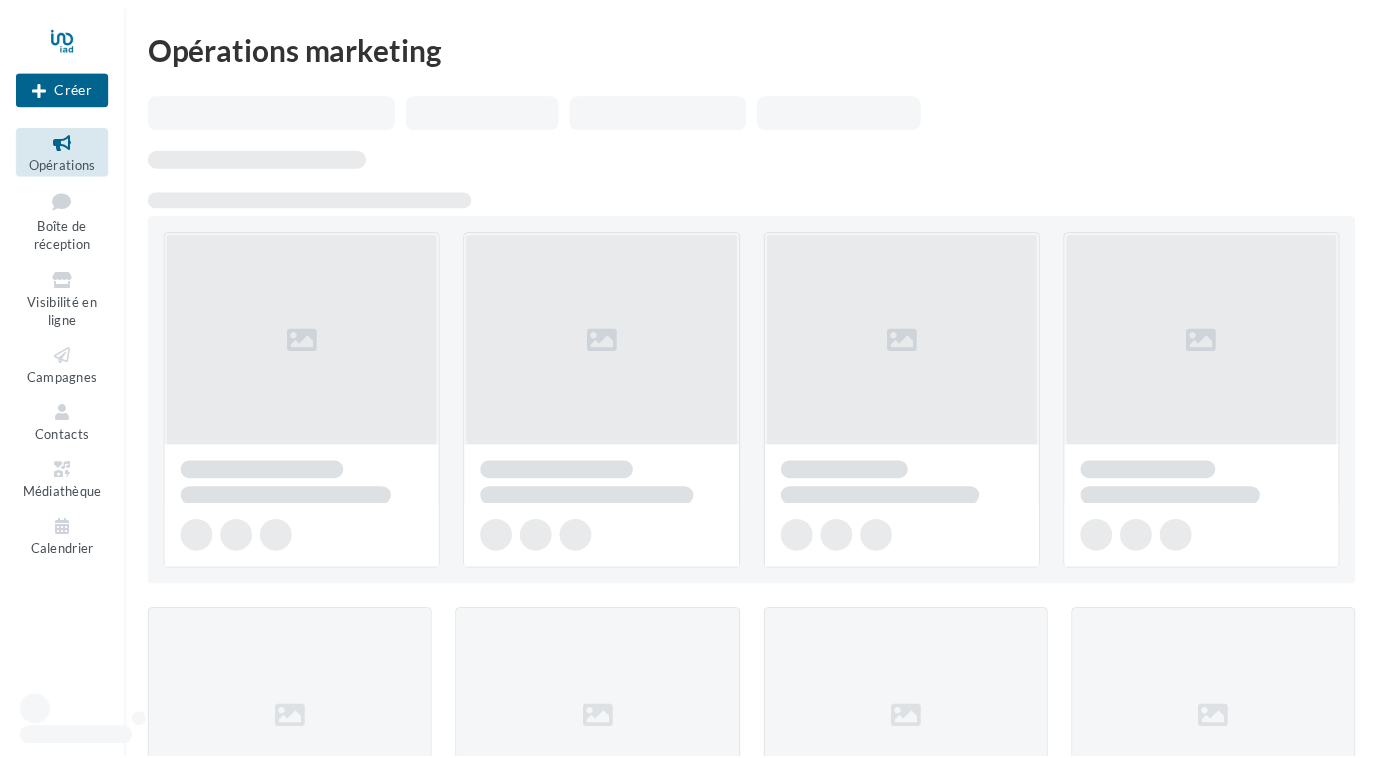 scroll, scrollTop: 0, scrollLeft: 0, axis: both 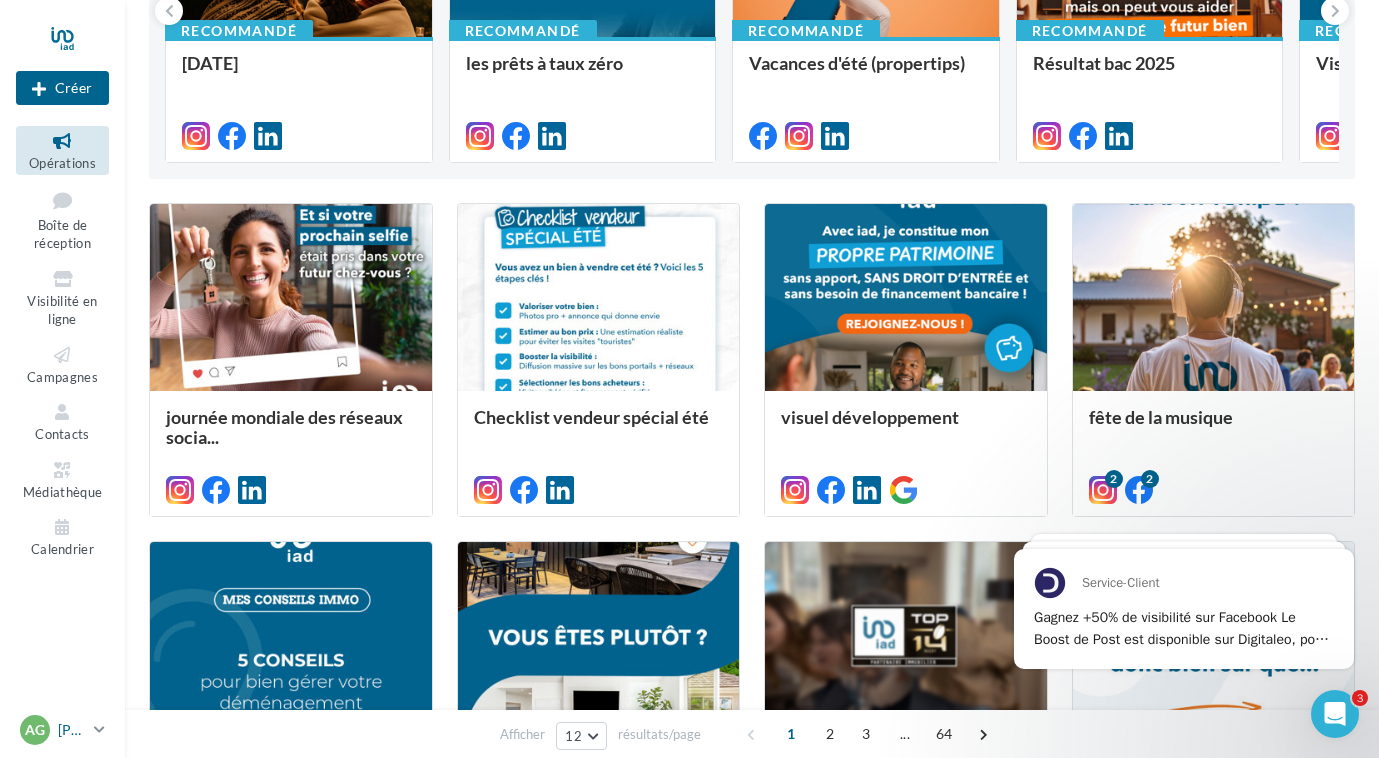 click on "[PERSON_NAME]" at bounding box center [72, 730] 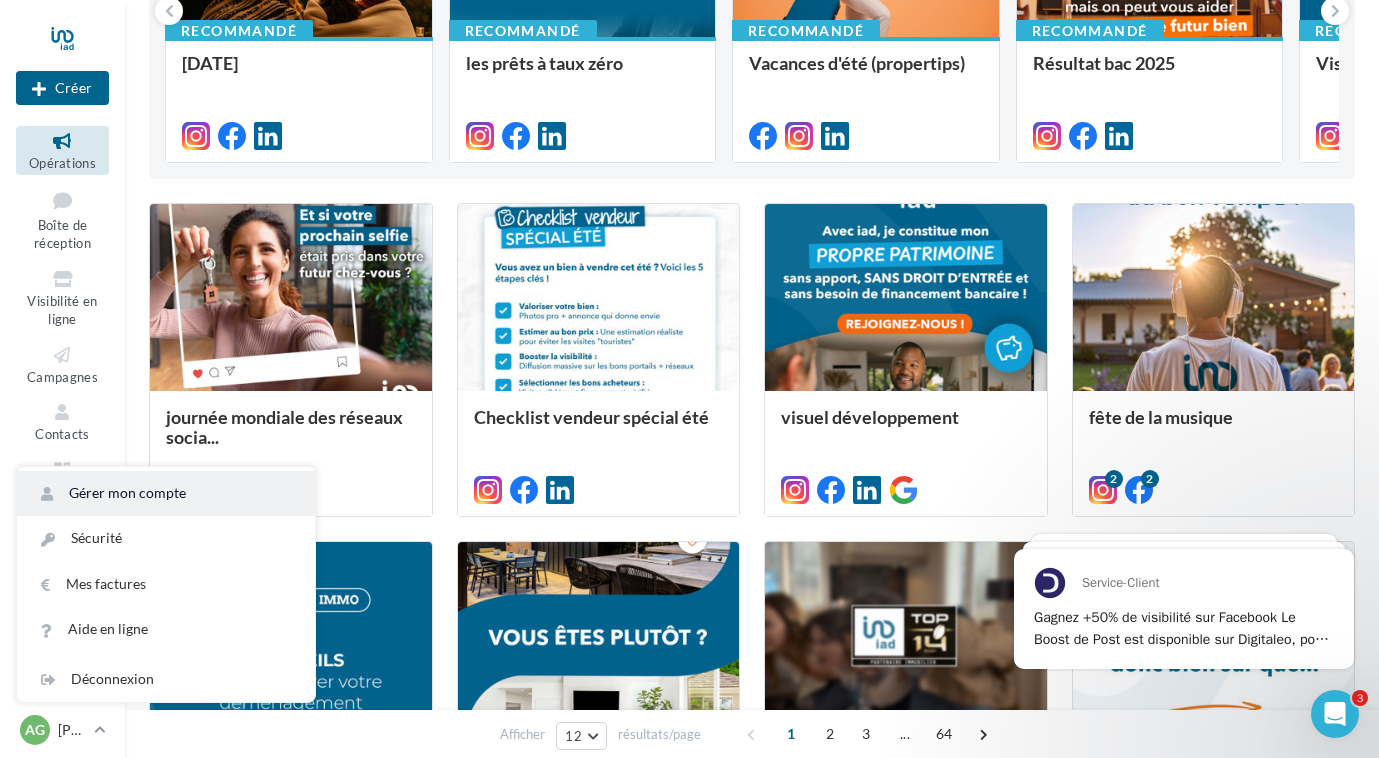 click on "Gérer mon compte" at bounding box center (166, 493) 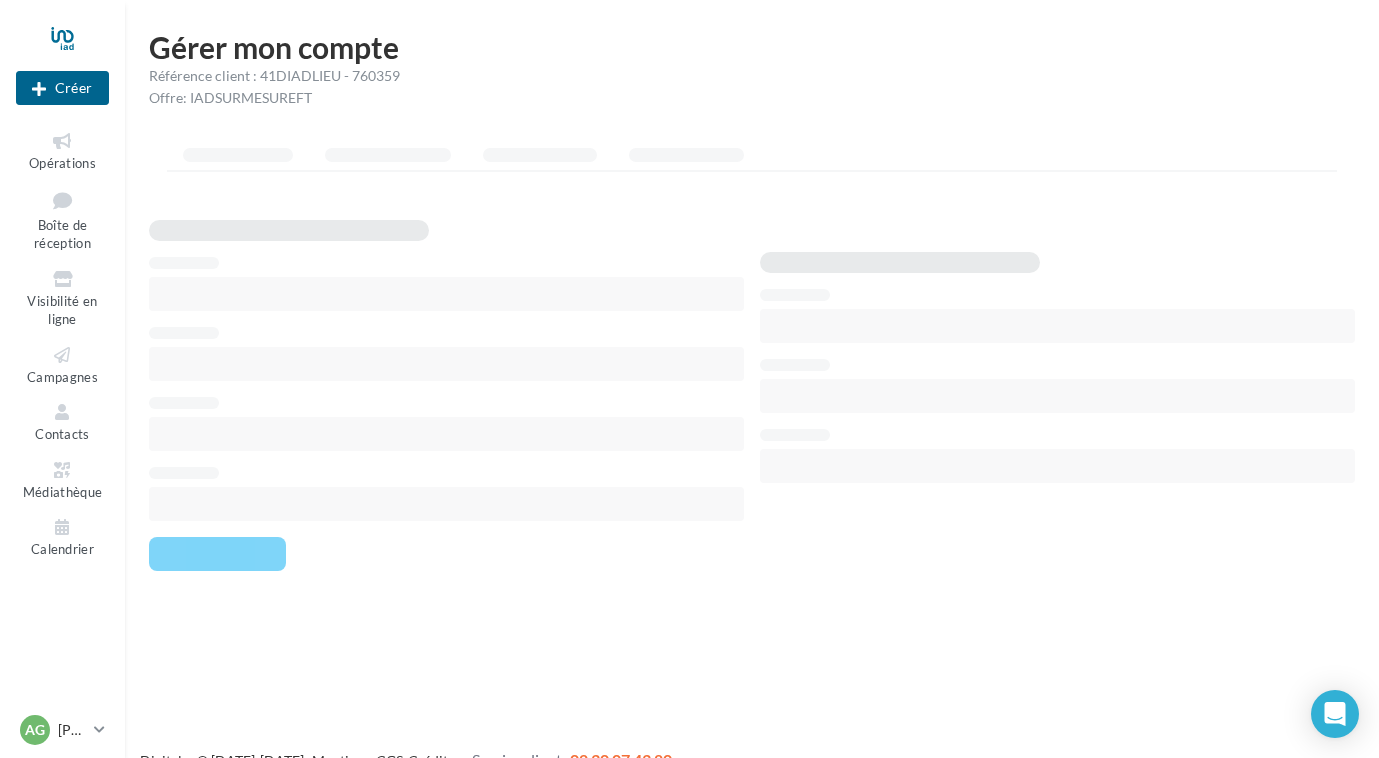 scroll, scrollTop: 0, scrollLeft: 0, axis: both 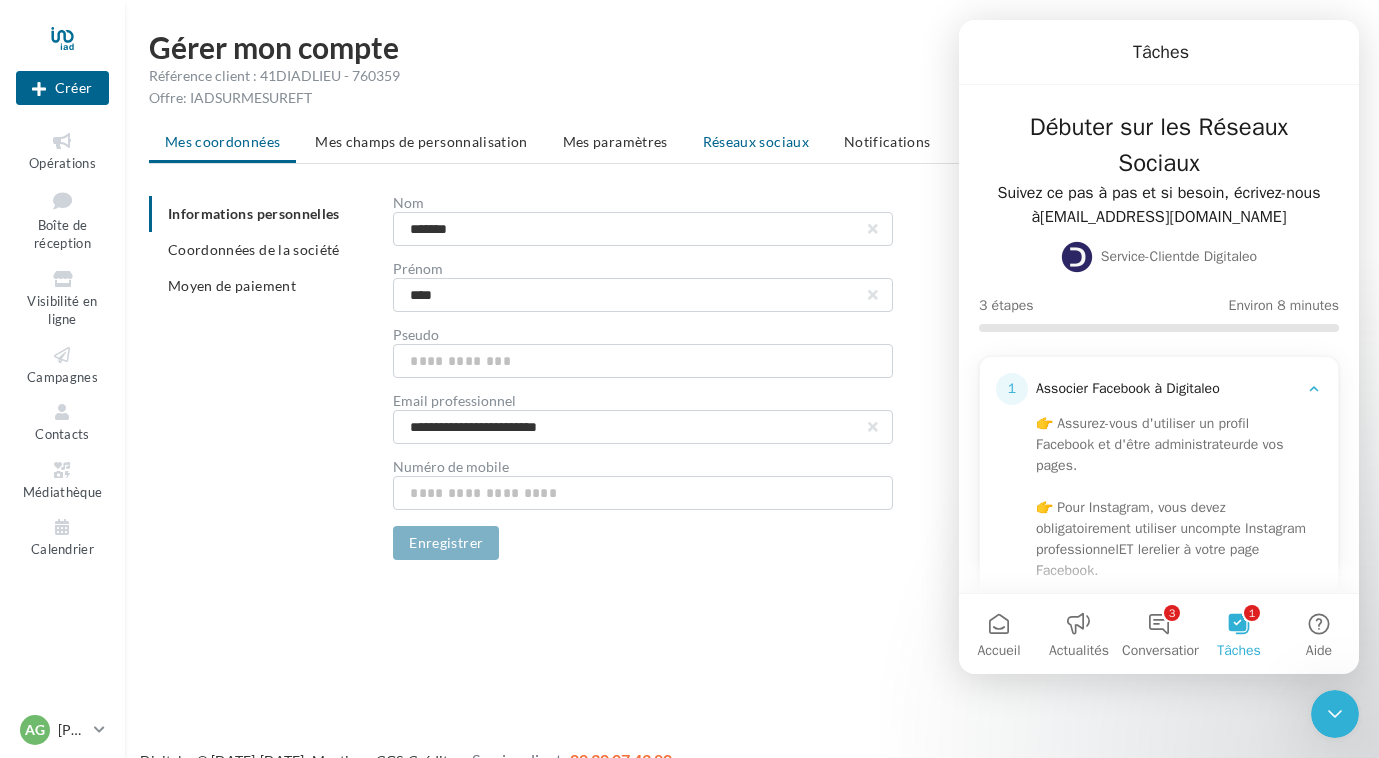 click on "Réseaux sociaux" at bounding box center (756, 141) 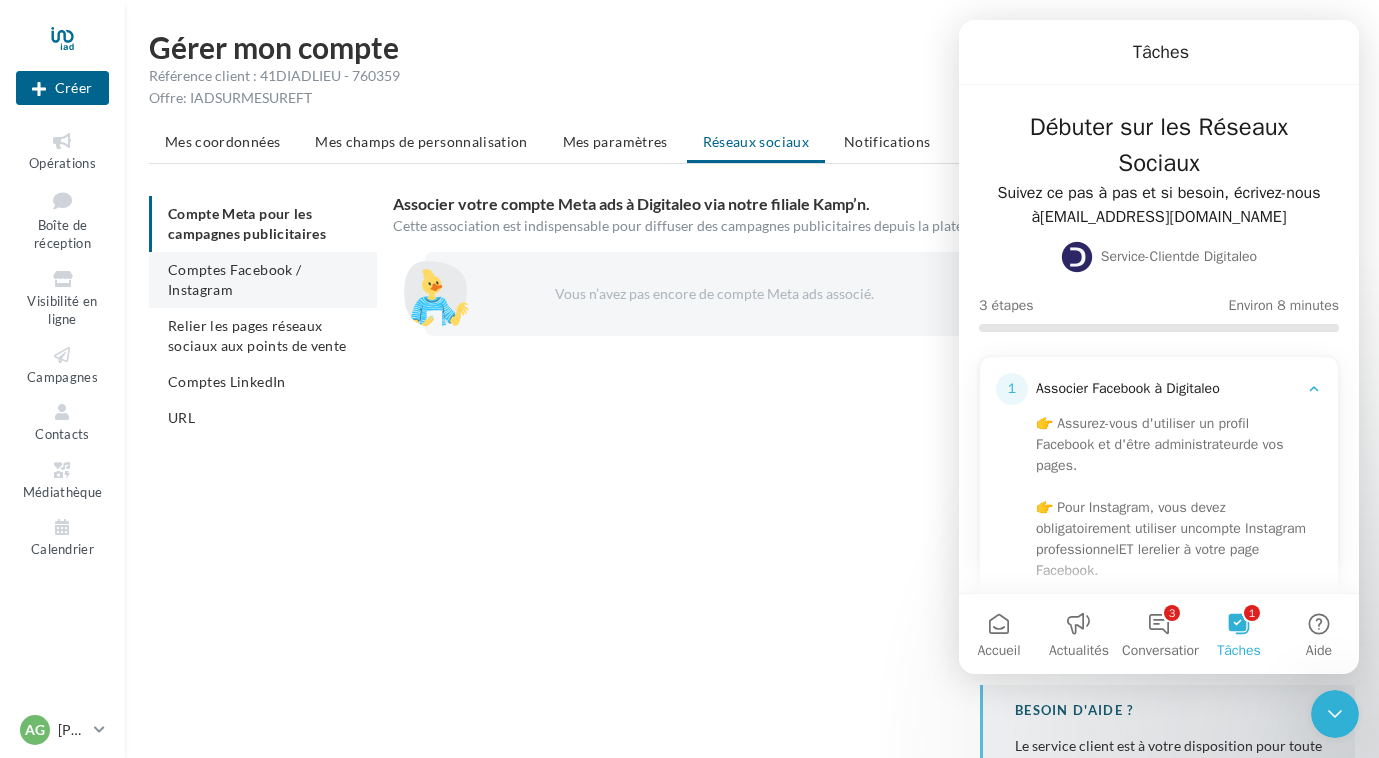 click on "Comptes Facebook / Instagram" at bounding box center (263, 280) 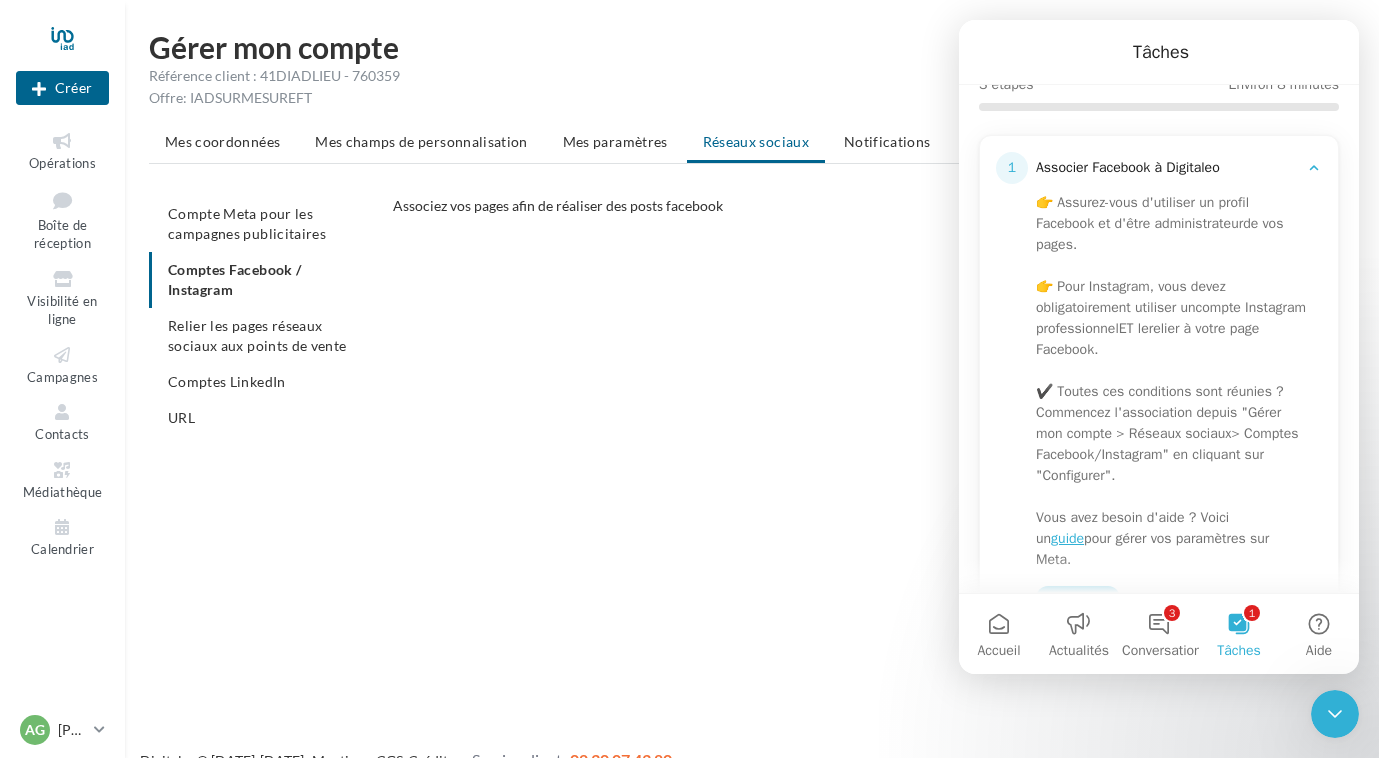 scroll, scrollTop: 225, scrollLeft: 0, axis: vertical 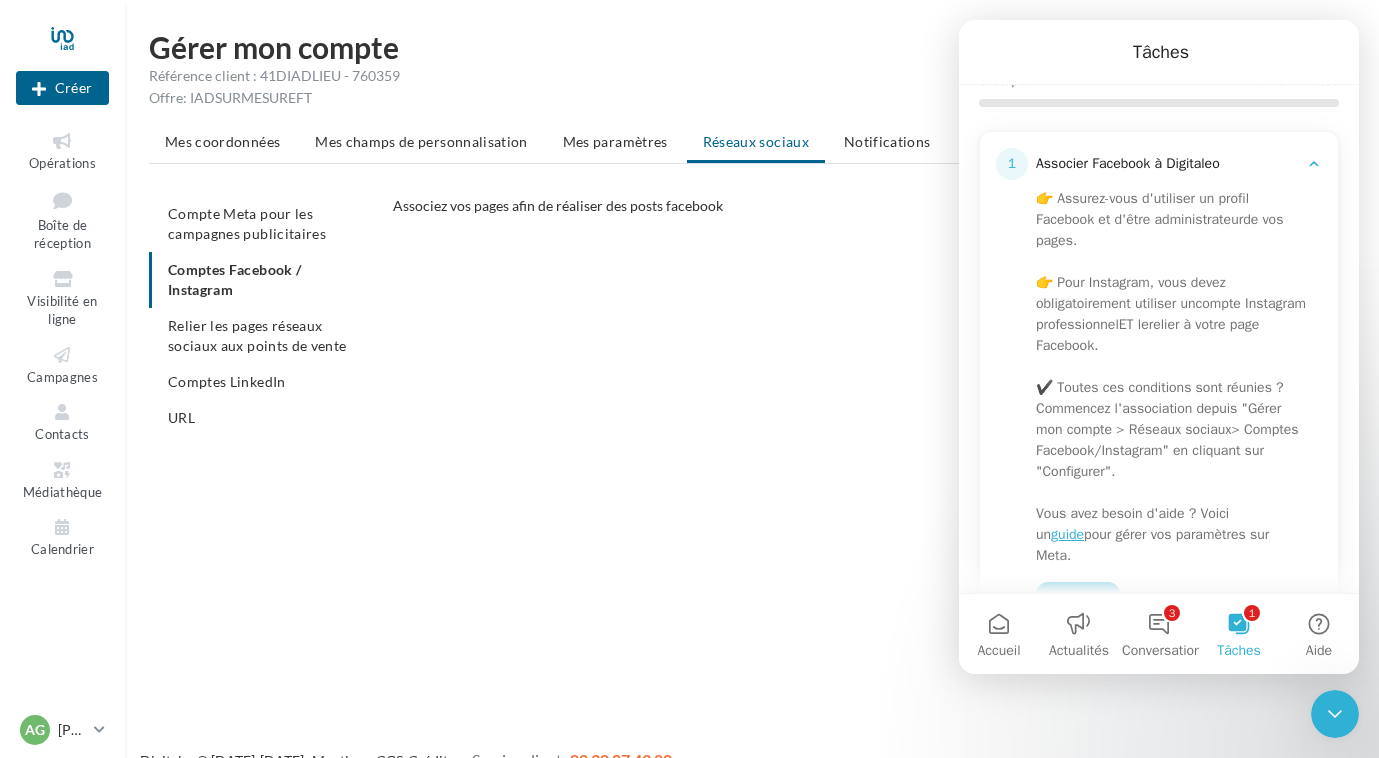 click on "CONFIGURER MES COMPTES POUR POSTER sur instagram et facebook   Depuis Instagram, - Assurez-vous d’avoir un compte professionnel Instagram et d’être administrateur de ce compte - Associer votre compte pro Instagram à une de vos pages Facebook Depuis cette page, - Cliquer sur Configurer, - Sélectionner votre compte Instagram - Sélectionner la page Facebook qui a été auparavant reliée à votre compte Instagram - Sélectionner vos pages Facebook sur lesquels vous souhaitez poster." at bounding box center (882, 434) 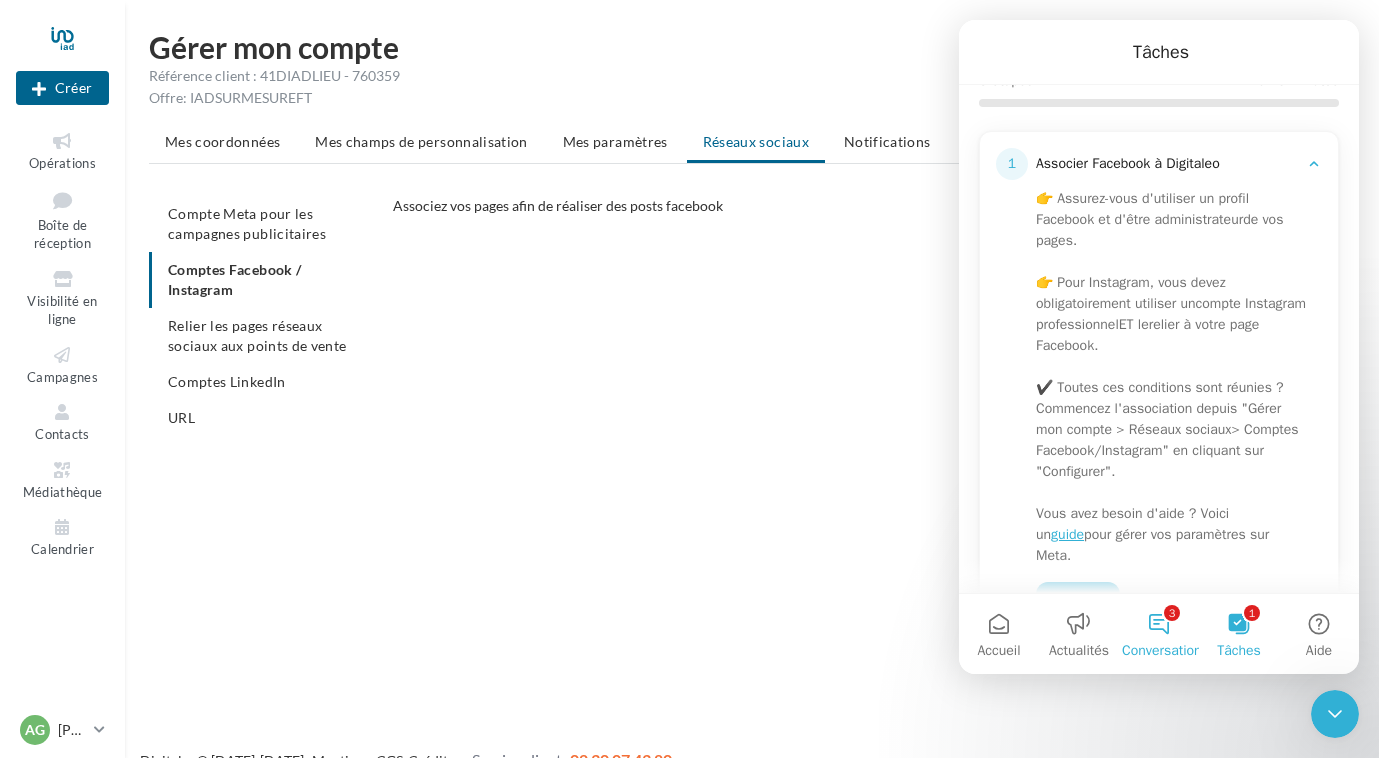 click on "3 Conversations" at bounding box center (1159, 634) 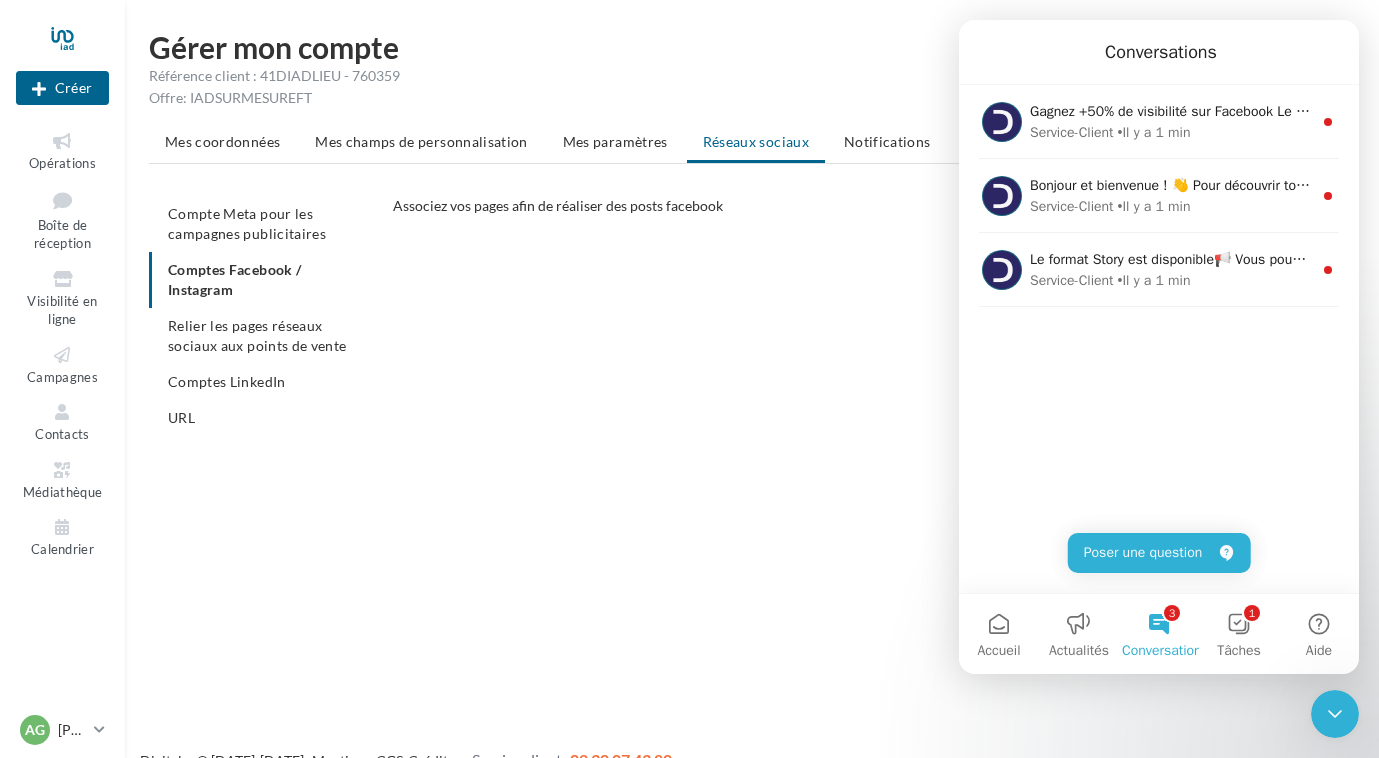click on "CONFIGURER MES COMPTES POUR POSTER sur instagram et facebook   Depuis Instagram, - Assurez-vous d’avoir un compte professionnel Instagram et d’être administrateur de ce compte - Associer votre compte pro Instagram à une de vos pages Facebook Depuis cette page, - Cliquer sur Configurer, - Sélectionner votre compte Instagram - Sélectionner la page Facebook qui a été auparavant reliée à votre compte Instagram - Sélectionner vos pages Facebook sur lesquels vous souhaitez poster." at bounding box center [882, 434] 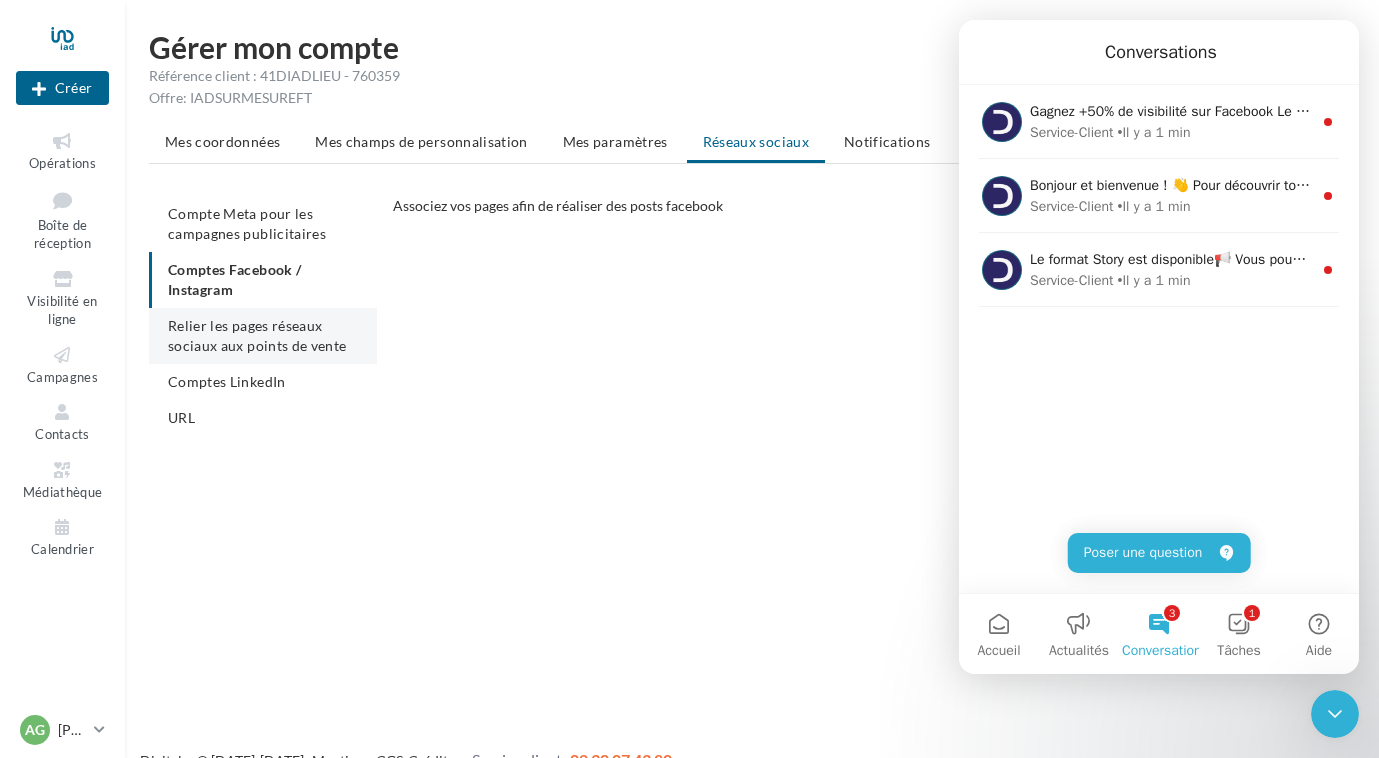 click on "Relier les pages réseaux sociaux aux points de vente" at bounding box center [257, 335] 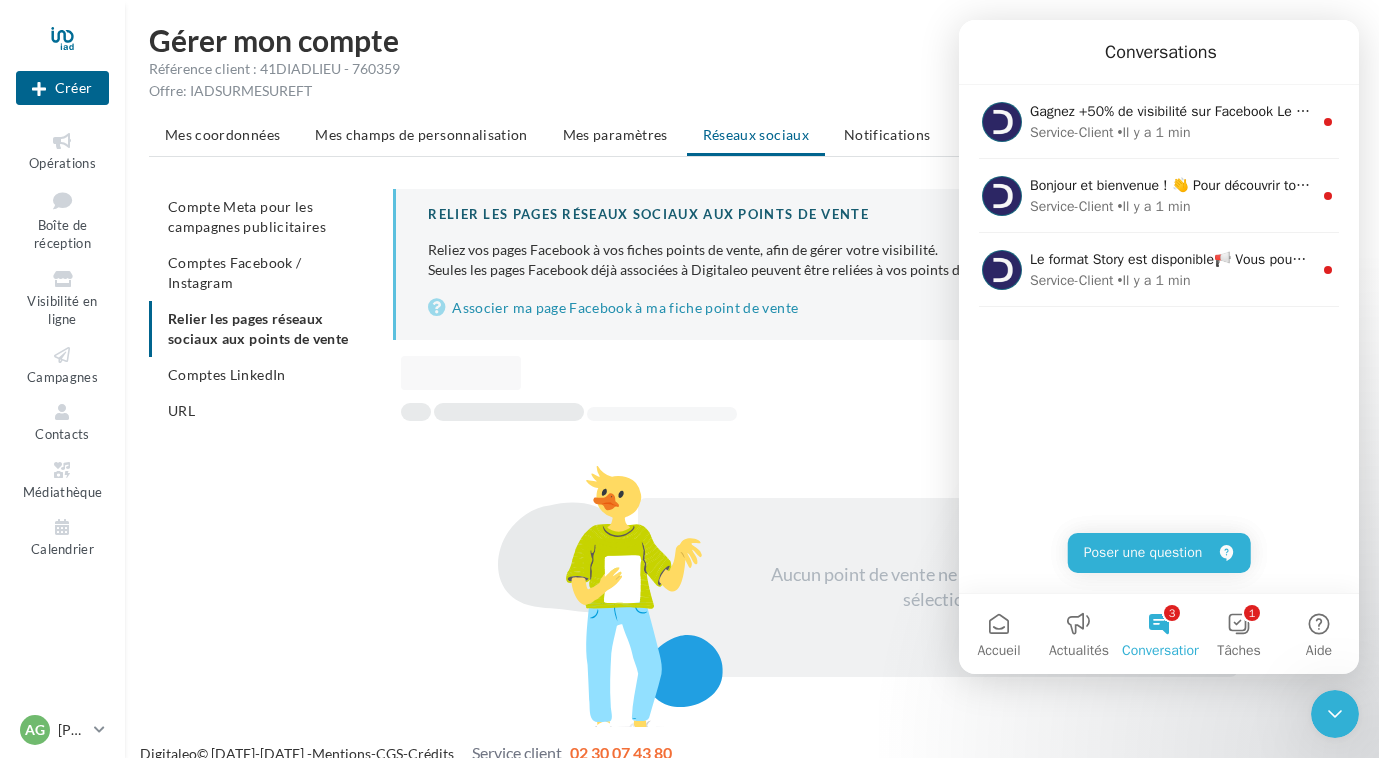 scroll, scrollTop: 13, scrollLeft: 0, axis: vertical 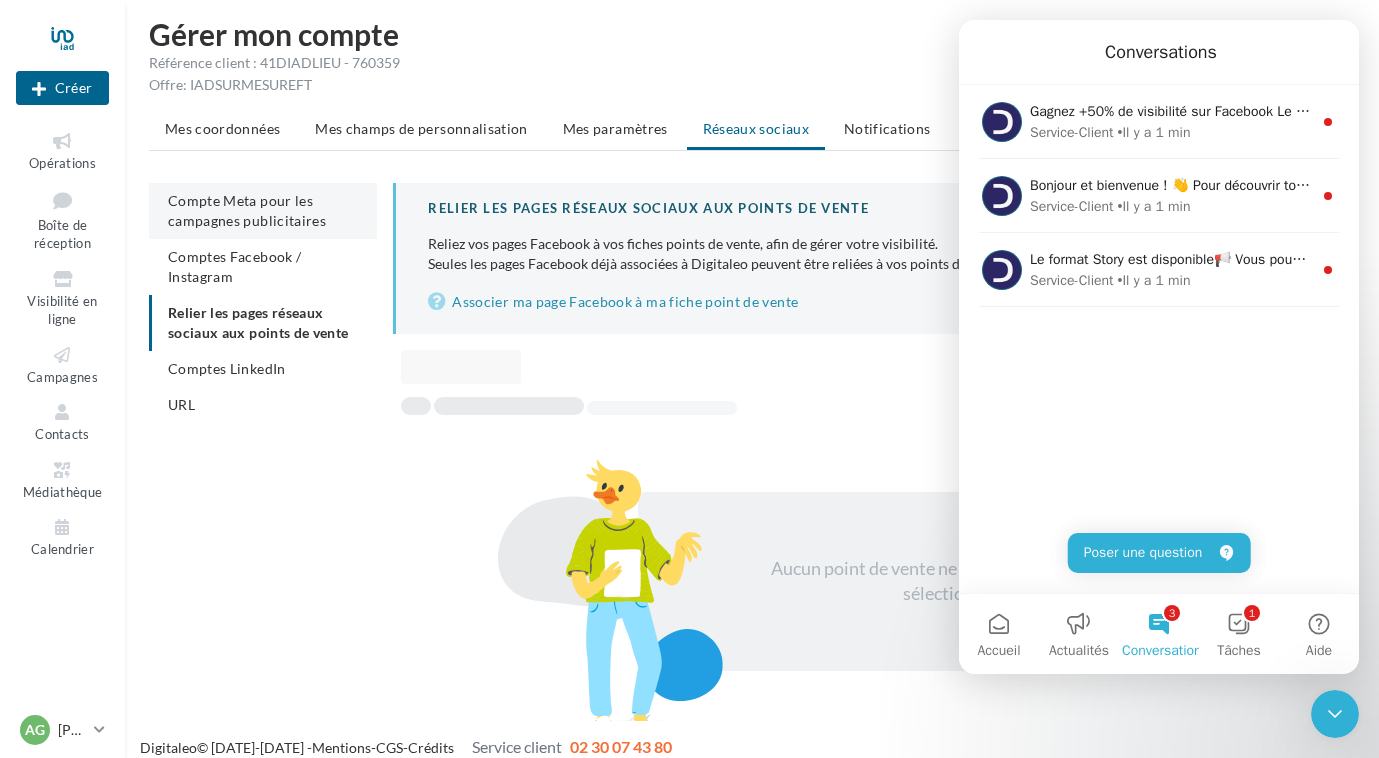 click on "Compte Meta pour les campagnes publicitaires" at bounding box center (247, 210) 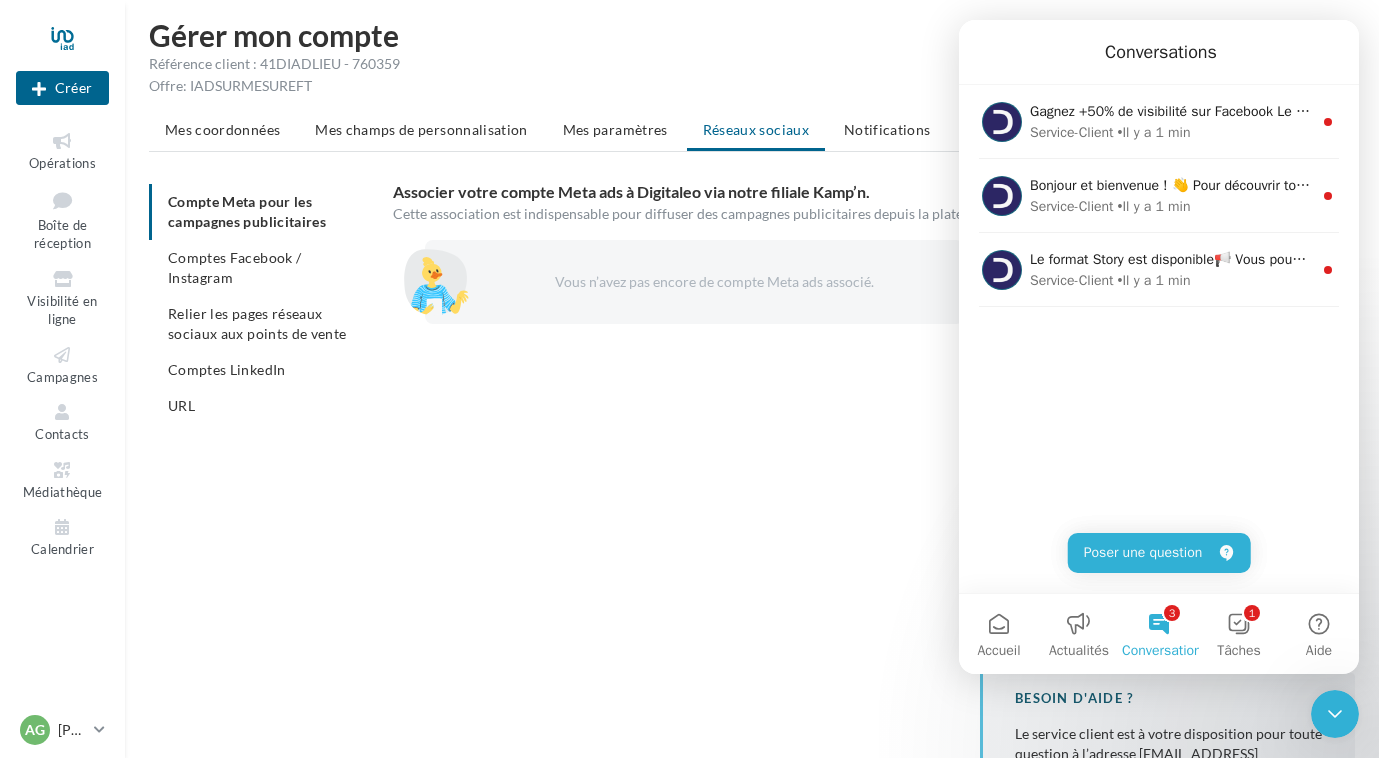 scroll, scrollTop: 15, scrollLeft: 0, axis: vertical 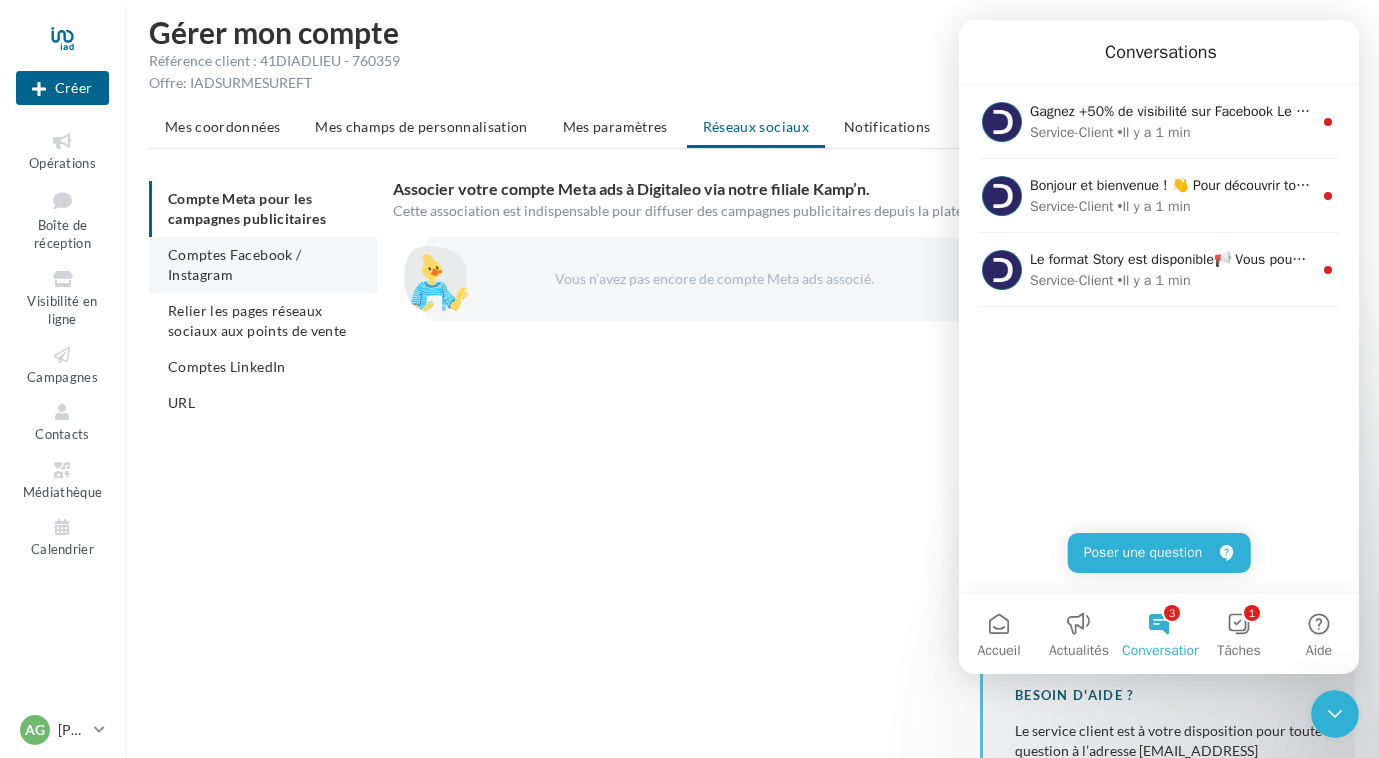 click on "Comptes Facebook / Instagram" at bounding box center (263, 265) 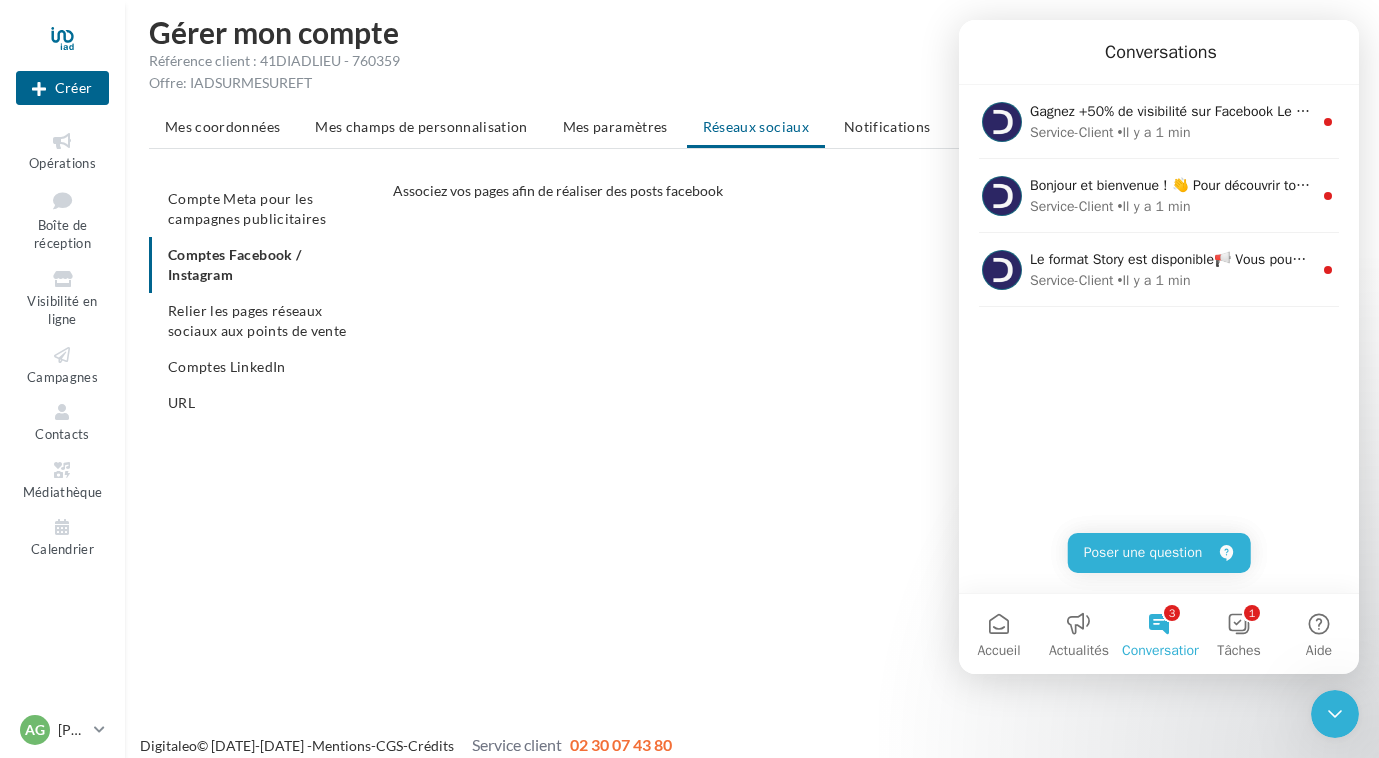 click on "Associez vos pages afin de réaliser des posts facebook" at bounding box center [558, 190] 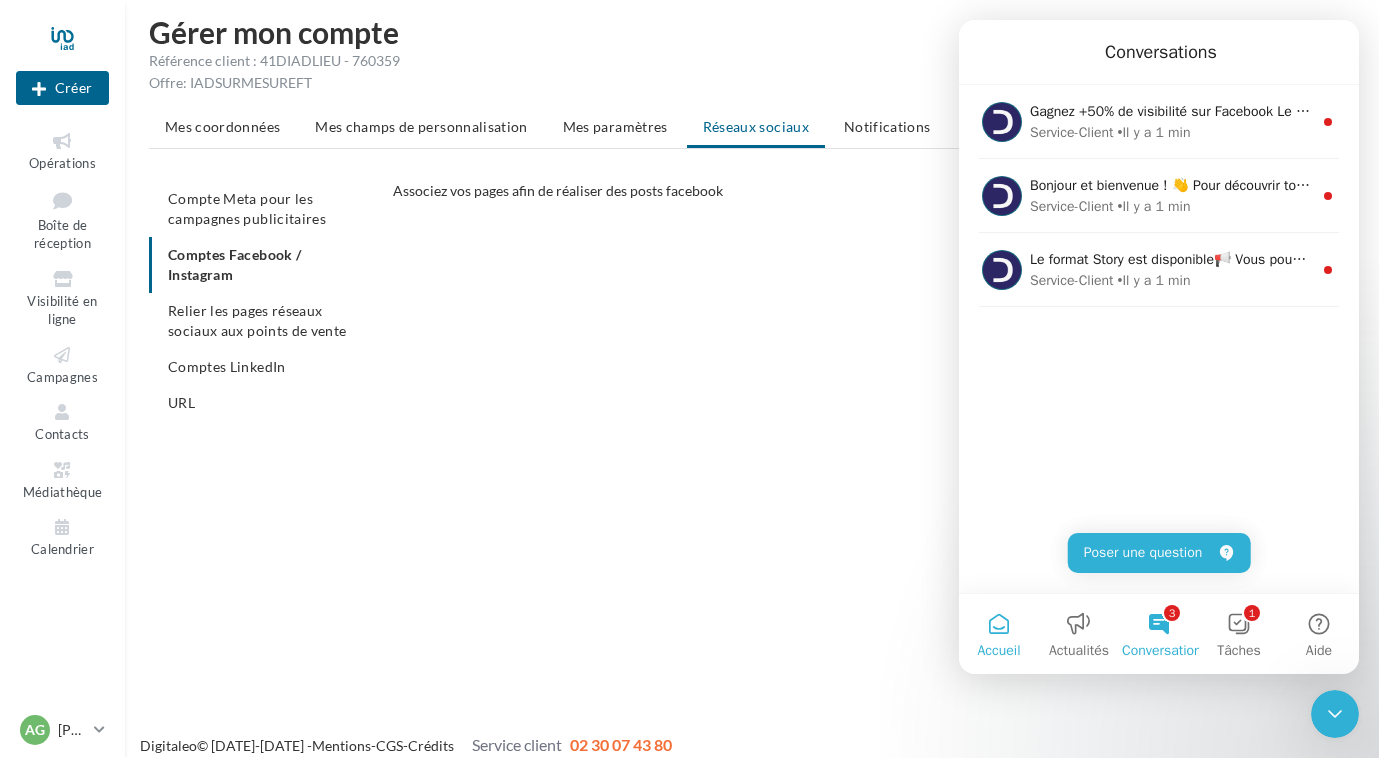 click on "Accueil" at bounding box center [999, 634] 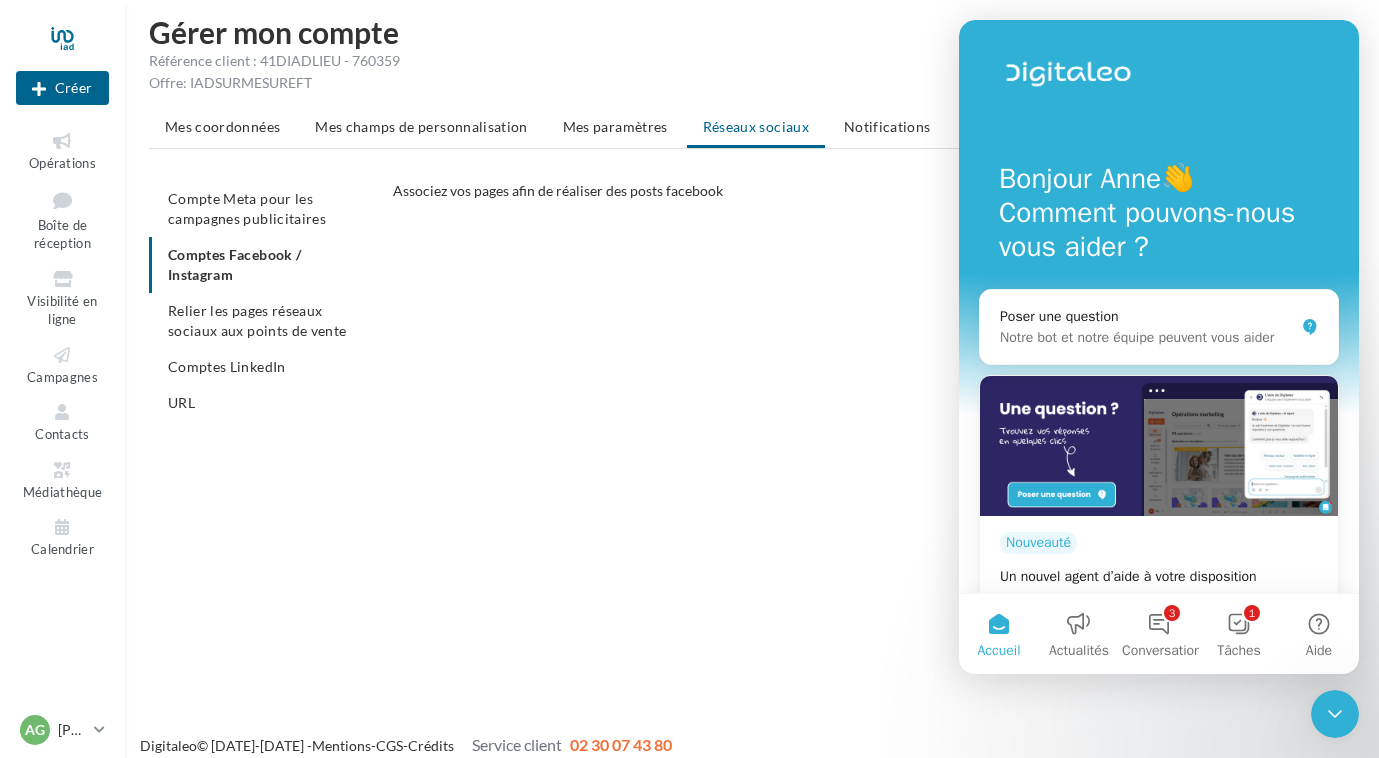 click 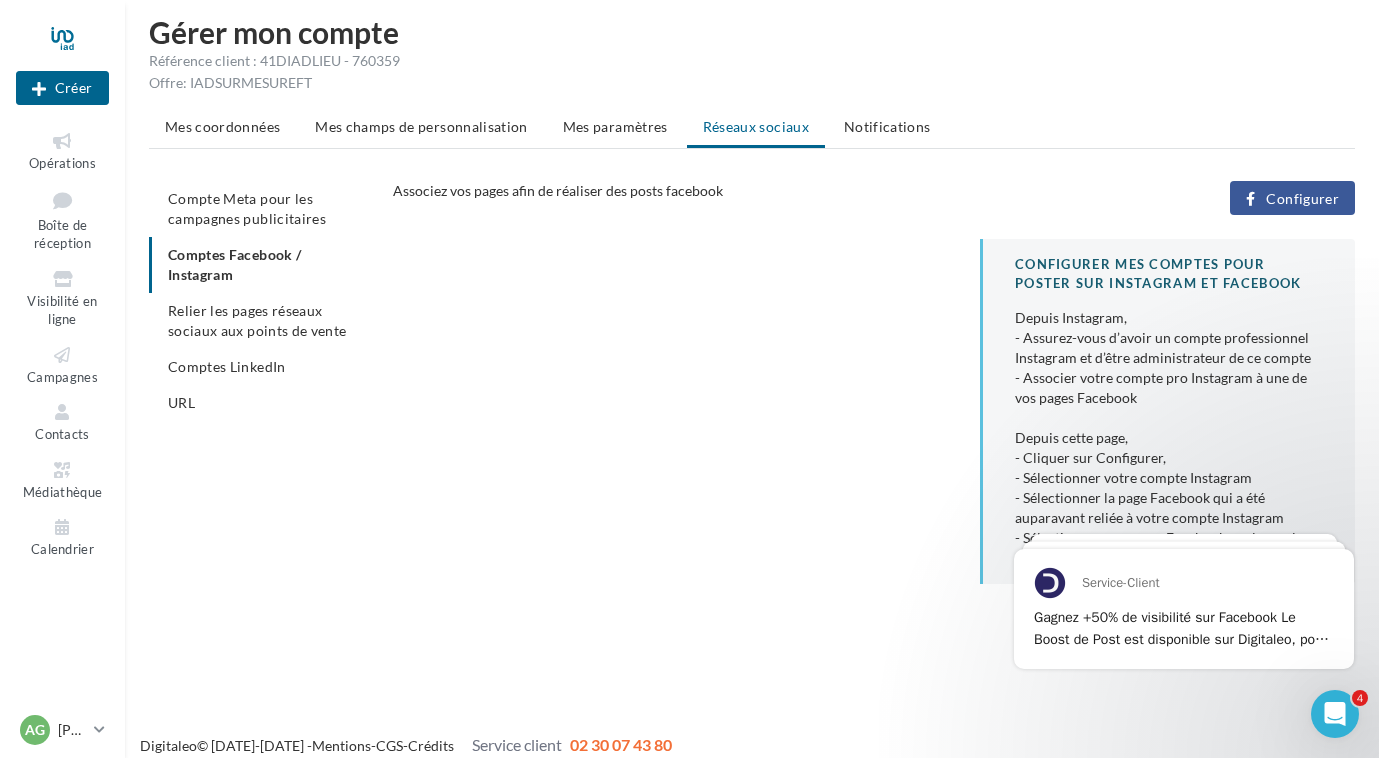 scroll, scrollTop: 0, scrollLeft: 0, axis: both 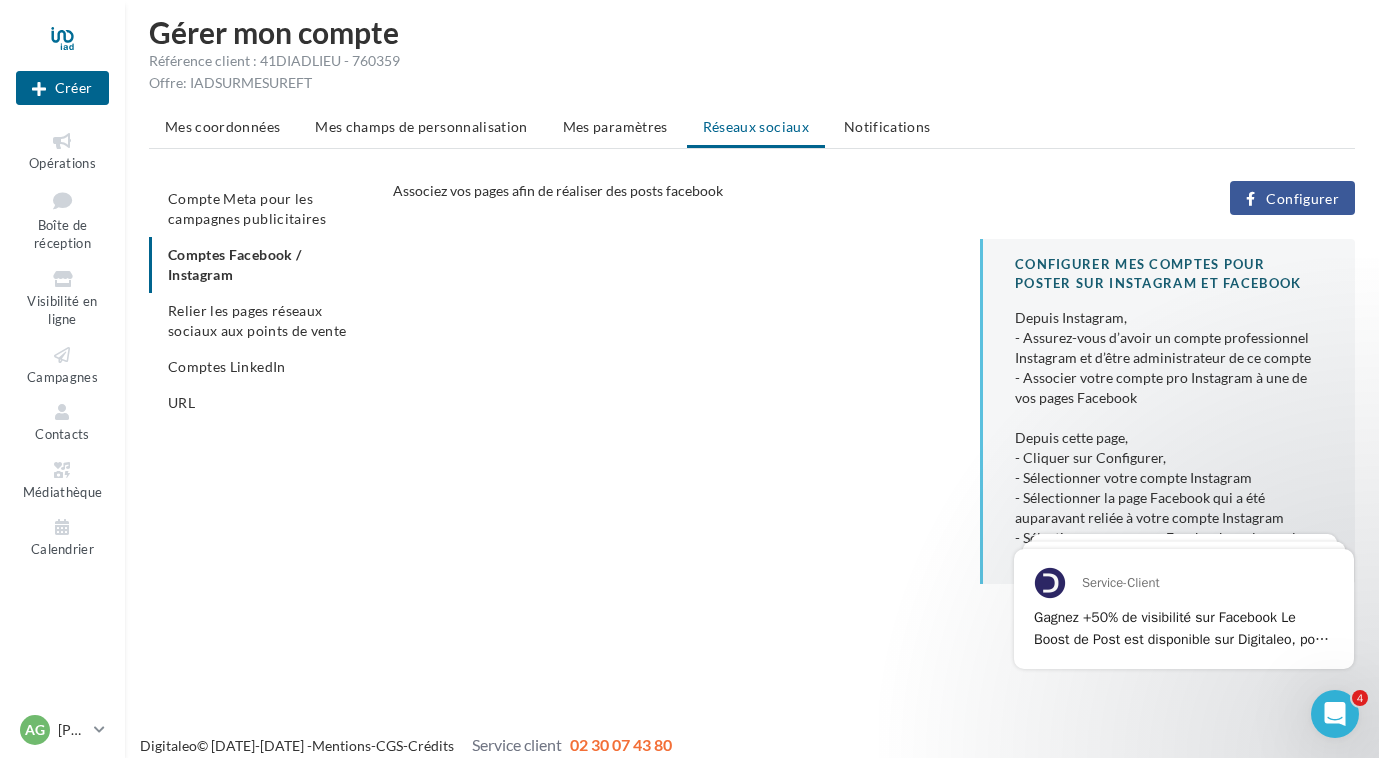 click on "Configurer" at bounding box center [1302, 199] 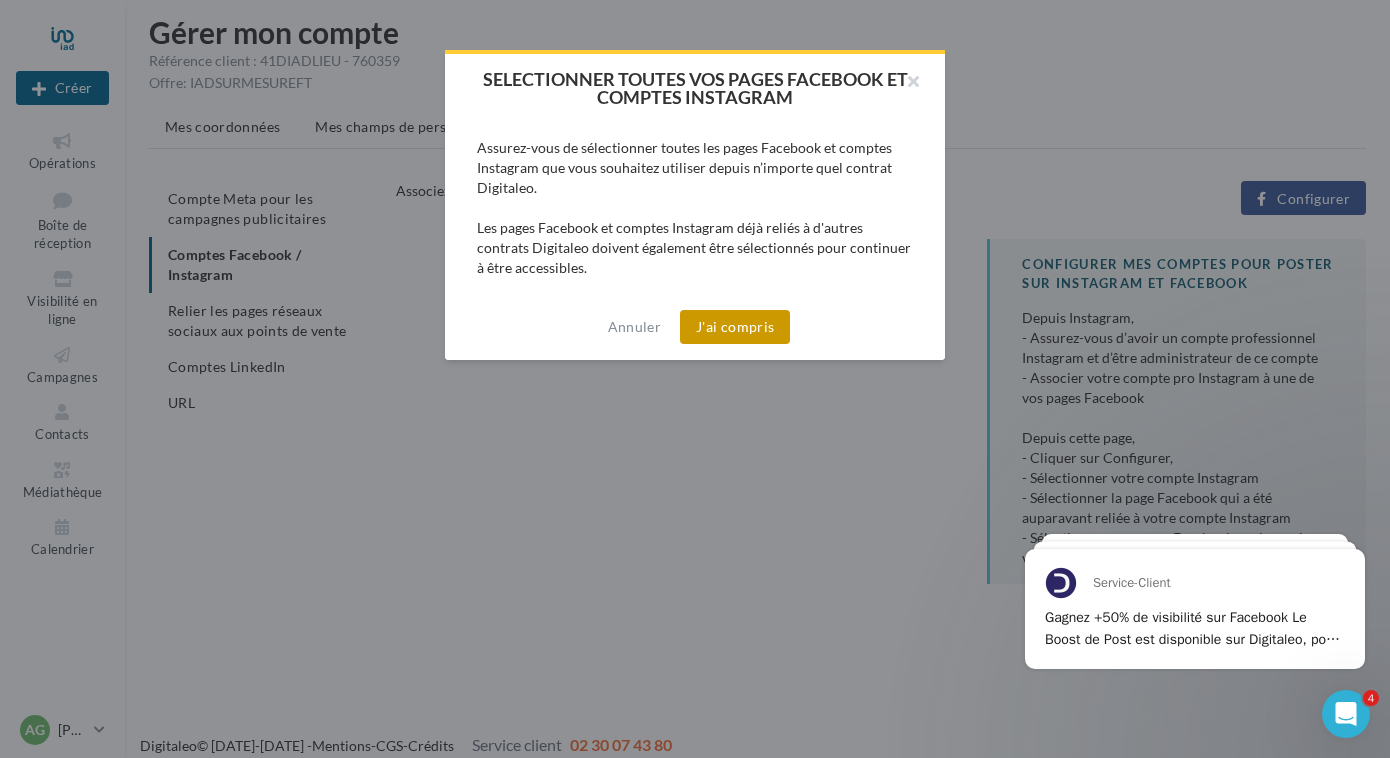 click on "J'ai compris" at bounding box center [735, 327] 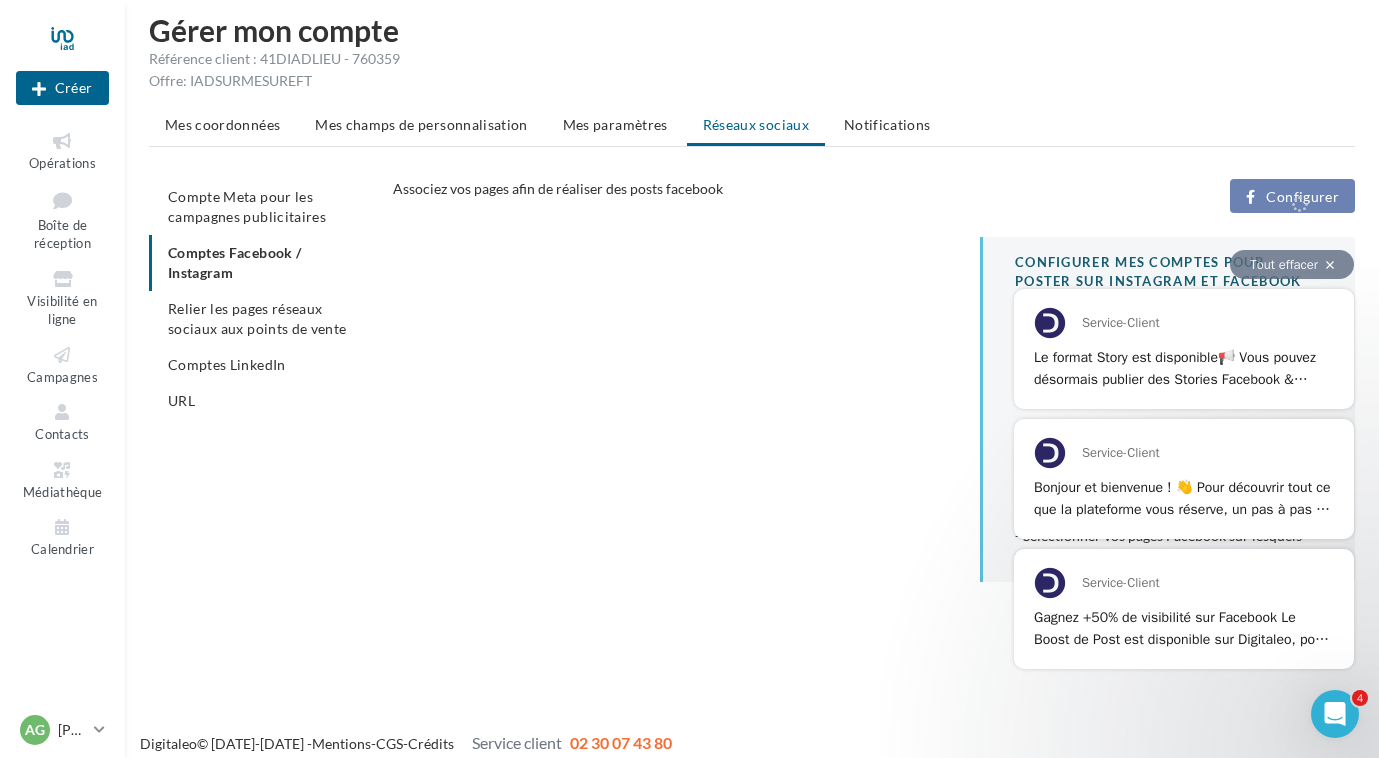 scroll, scrollTop: 32, scrollLeft: 0, axis: vertical 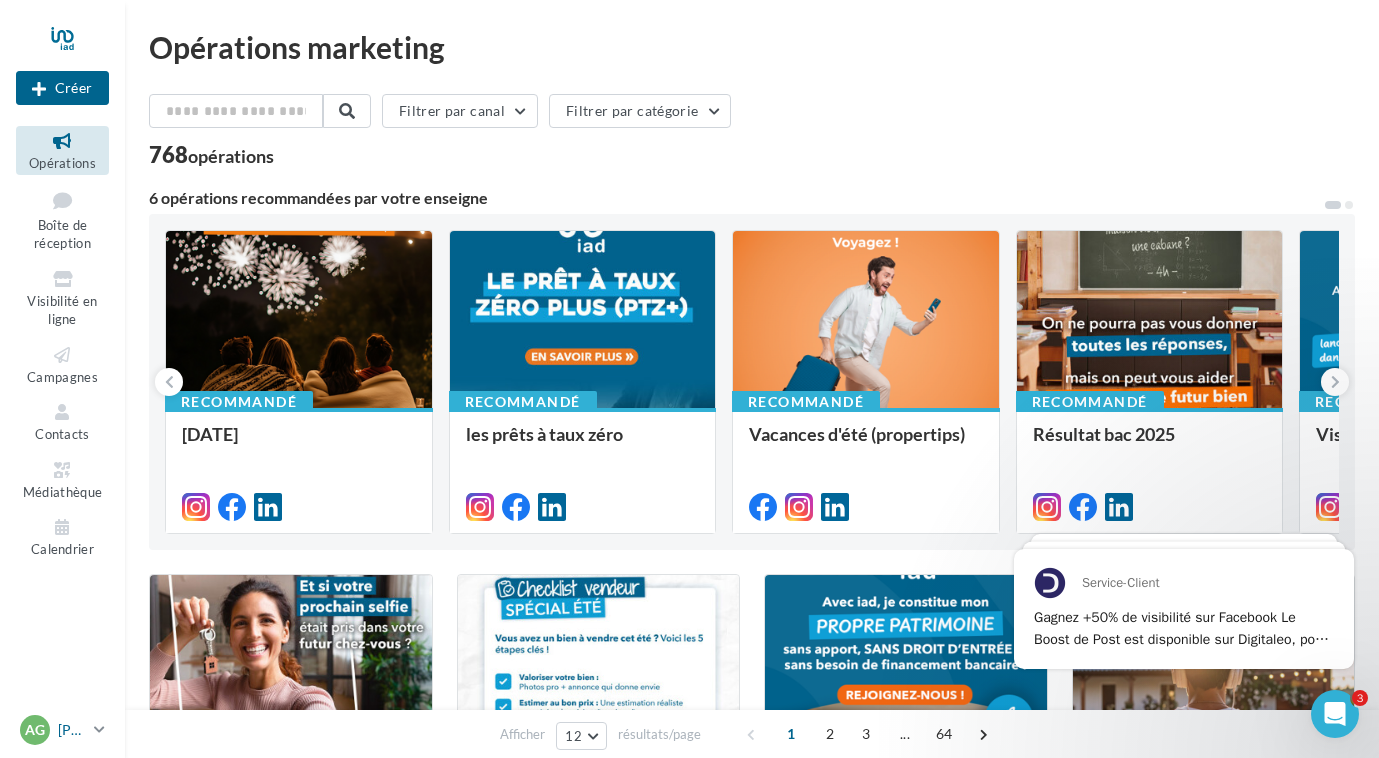 click on "[PERSON_NAME]" at bounding box center (72, 730) 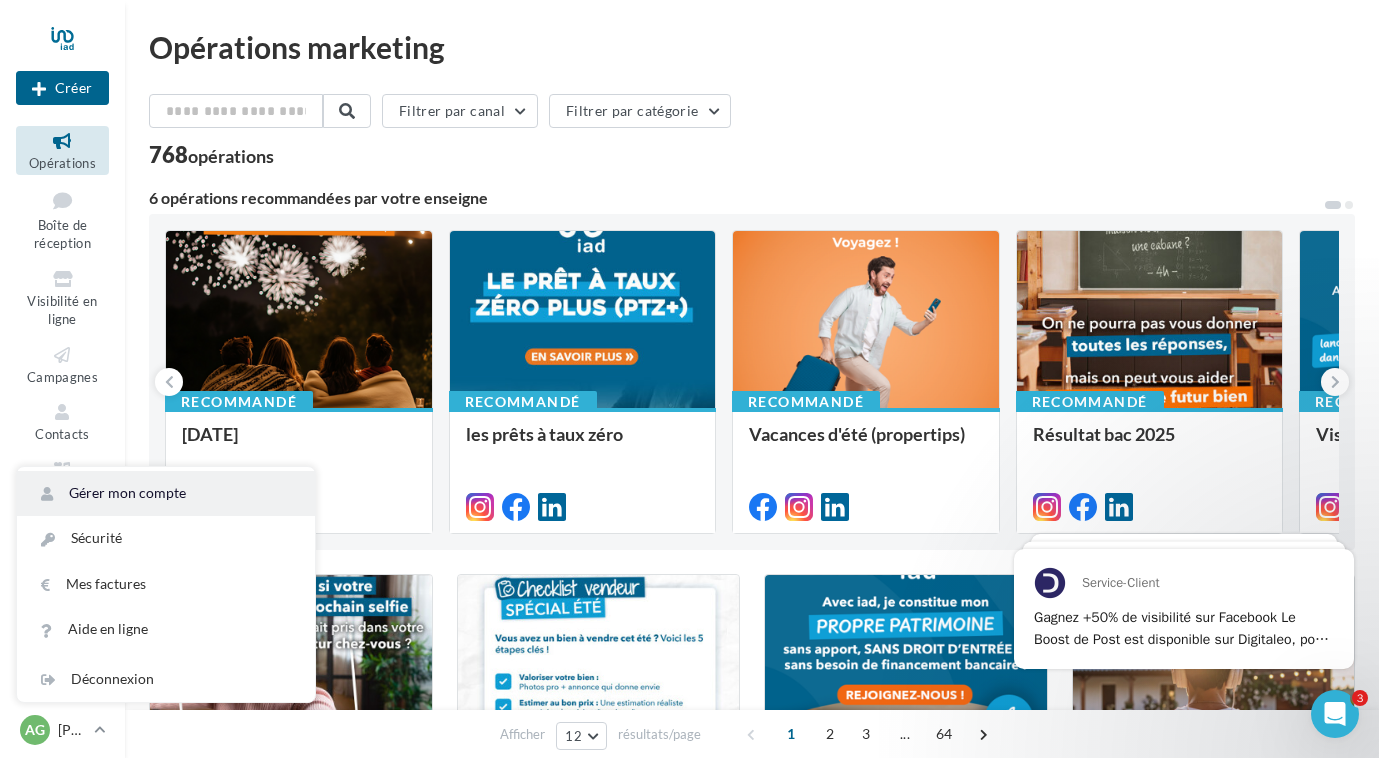 click on "Gérer mon compte" at bounding box center [166, 493] 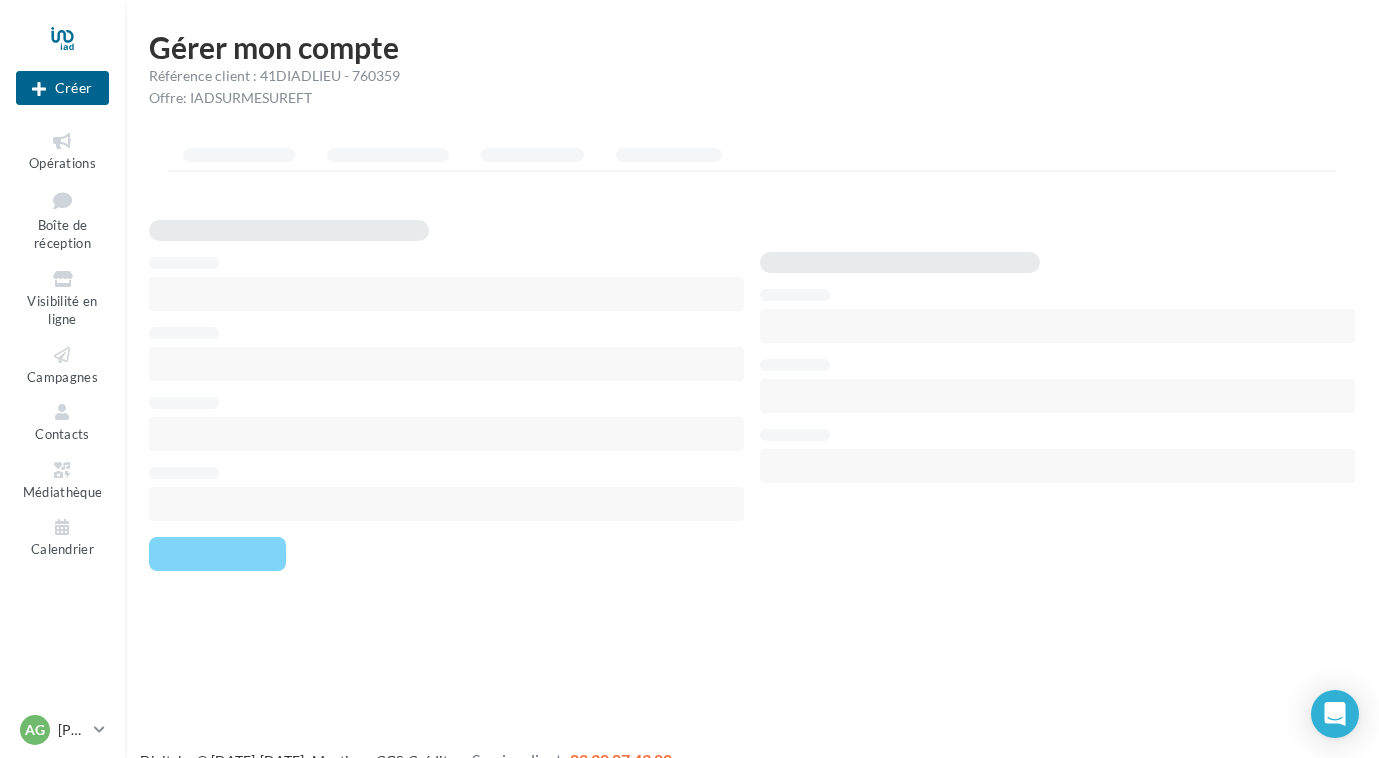 scroll, scrollTop: 0, scrollLeft: 0, axis: both 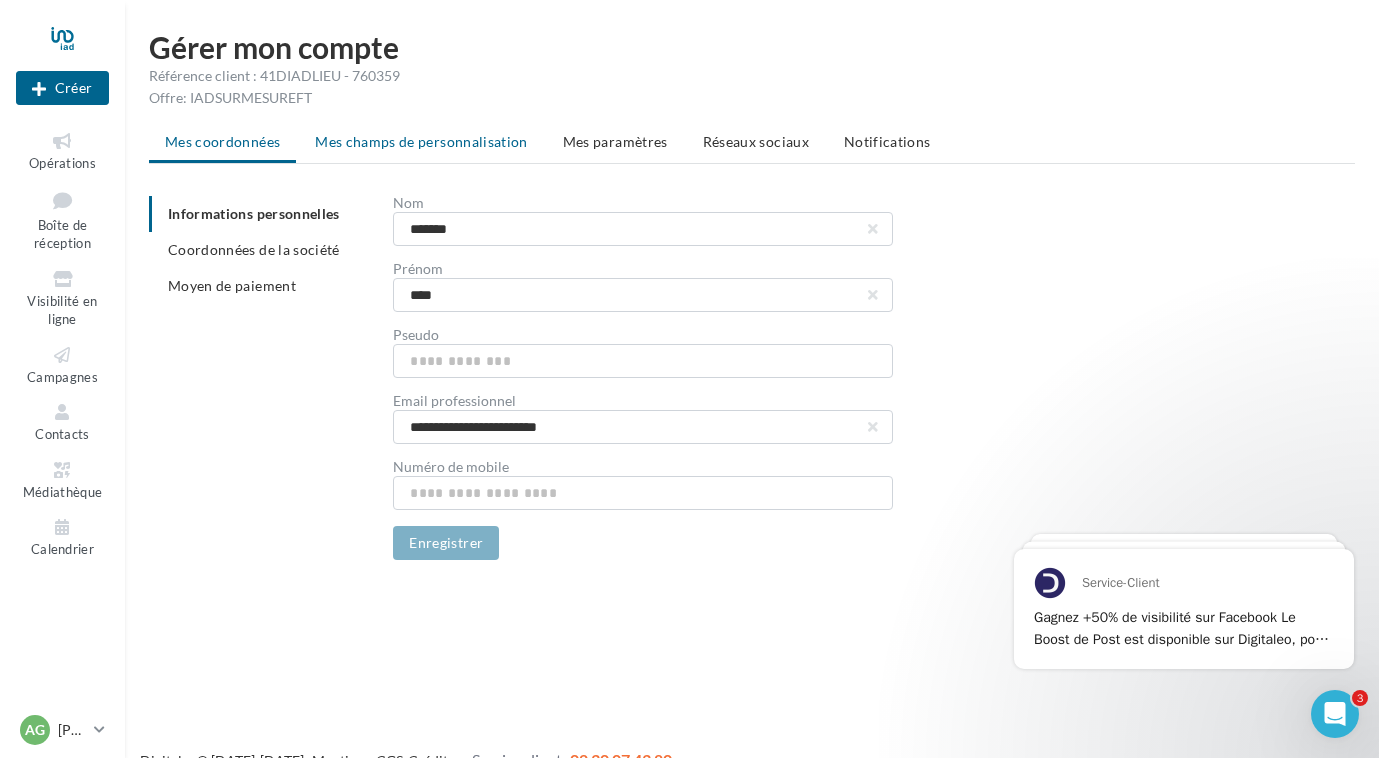 click on "Mes champs de personnalisation" at bounding box center (421, 141) 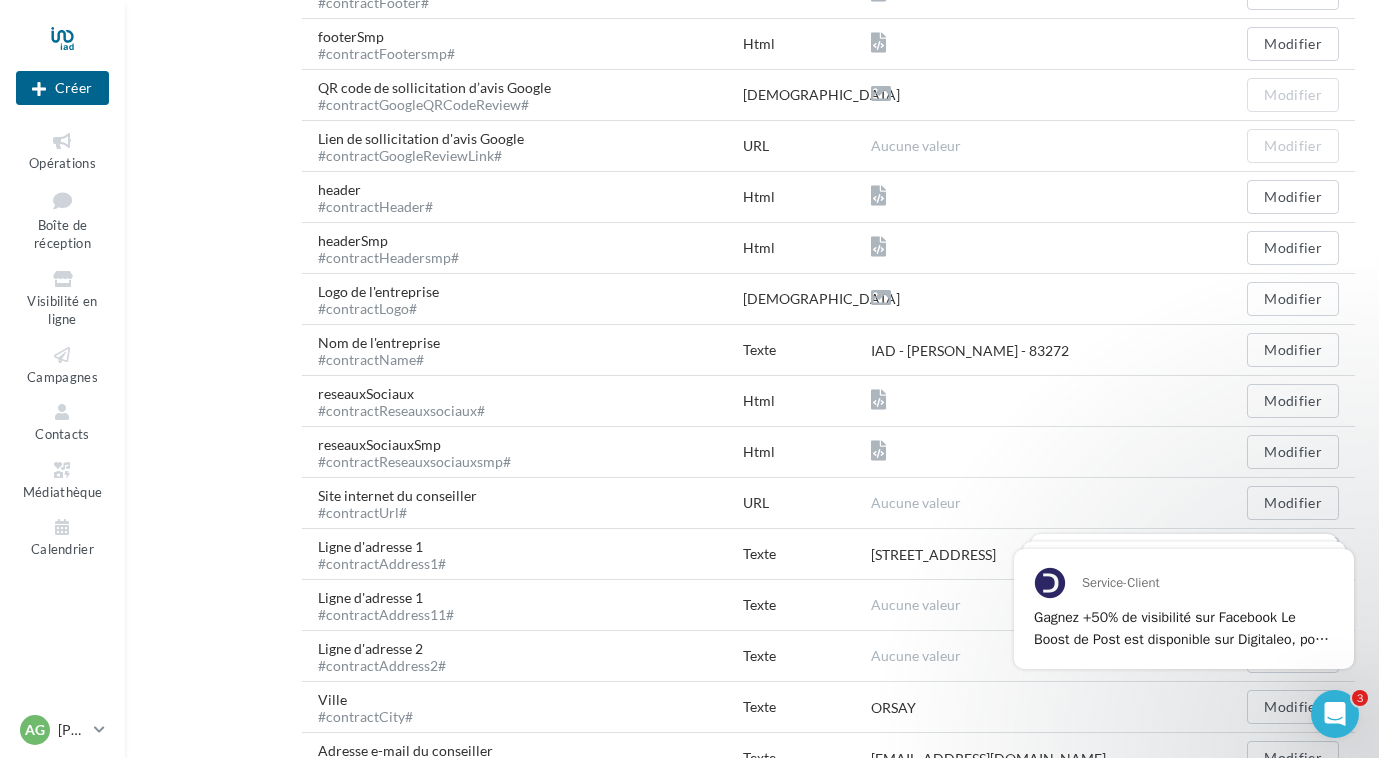 scroll, scrollTop: 0, scrollLeft: 0, axis: both 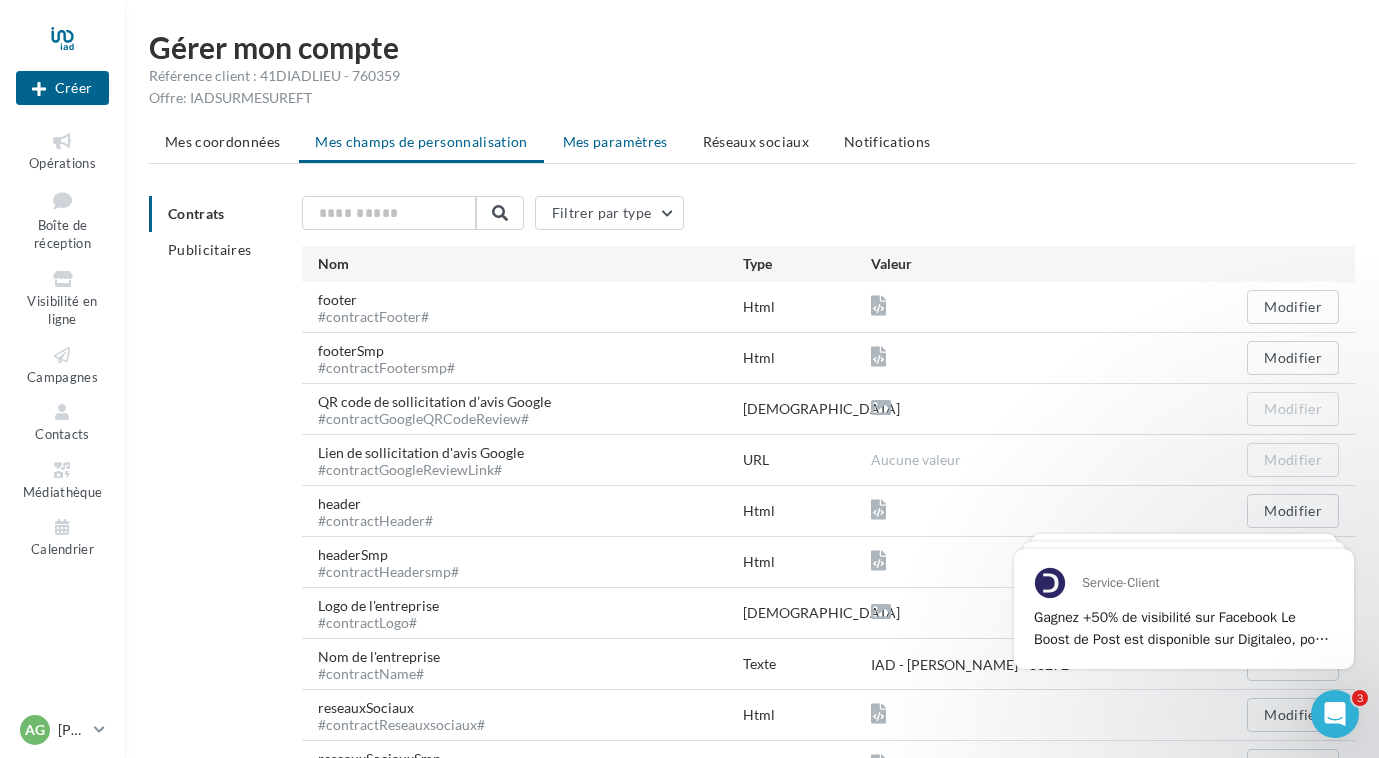 click on "Mes paramètres" at bounding box center (615, 141) 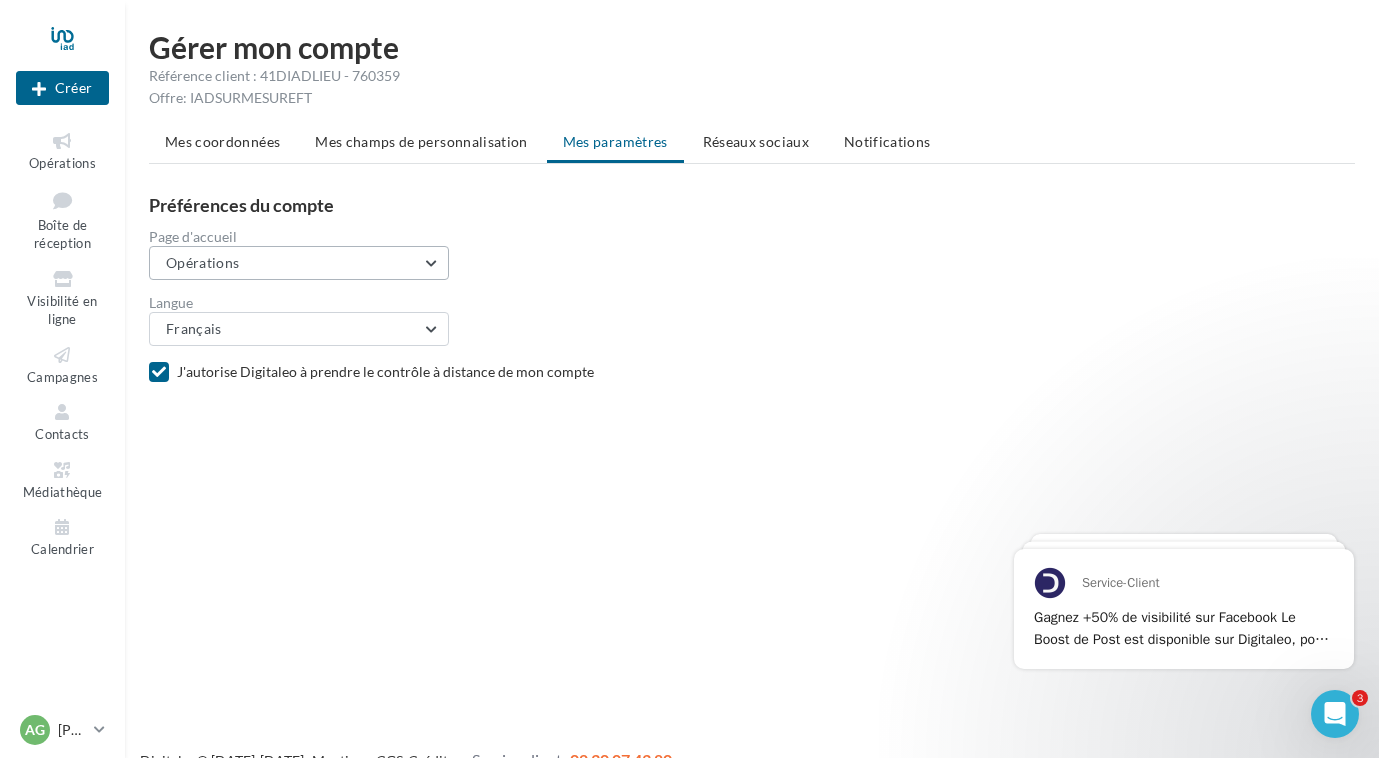 click on "Opérations" at bounding box center (299, 263) 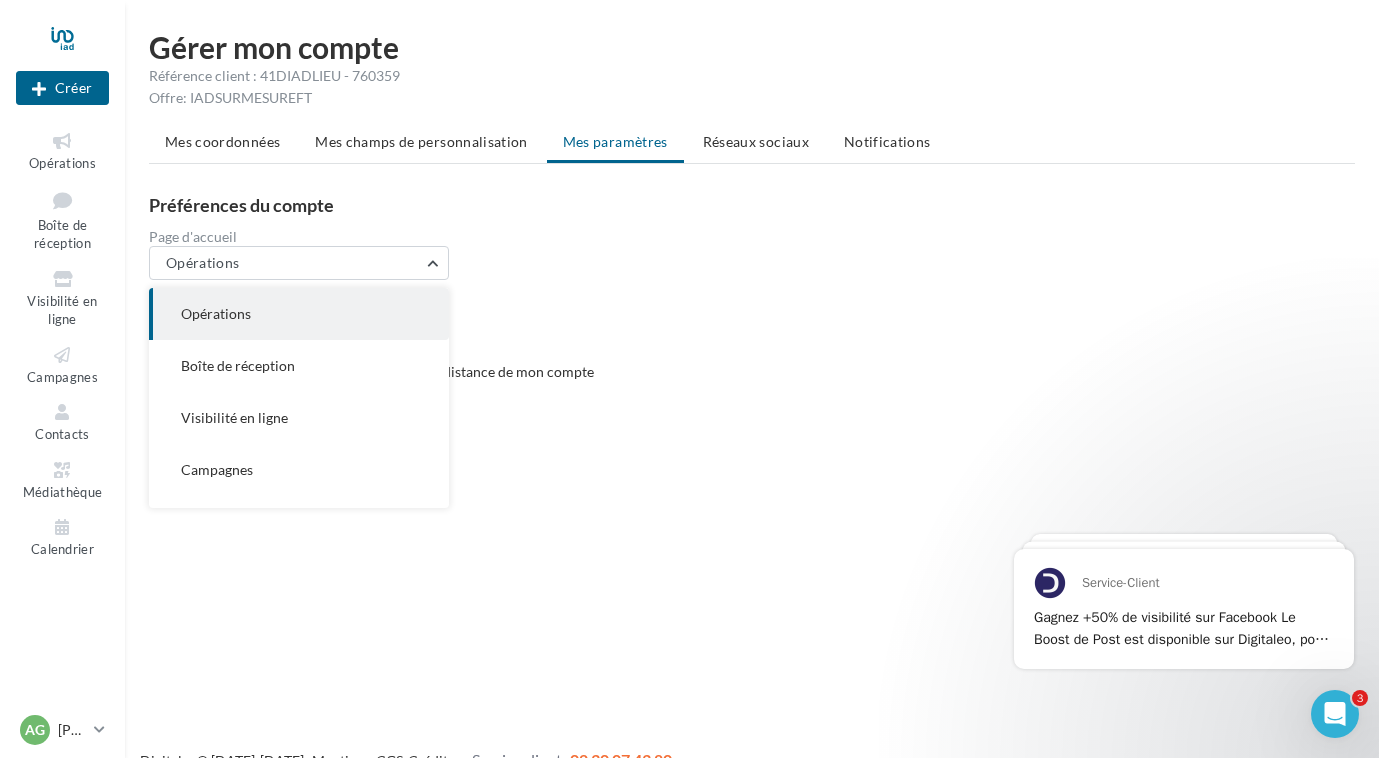 click on "Langue
Français         Français     Espagnol (Espagne)     Espagnol (Colombie)     Anglais     Dutch     Italian     Allemand" at bounding box center [760, 313] 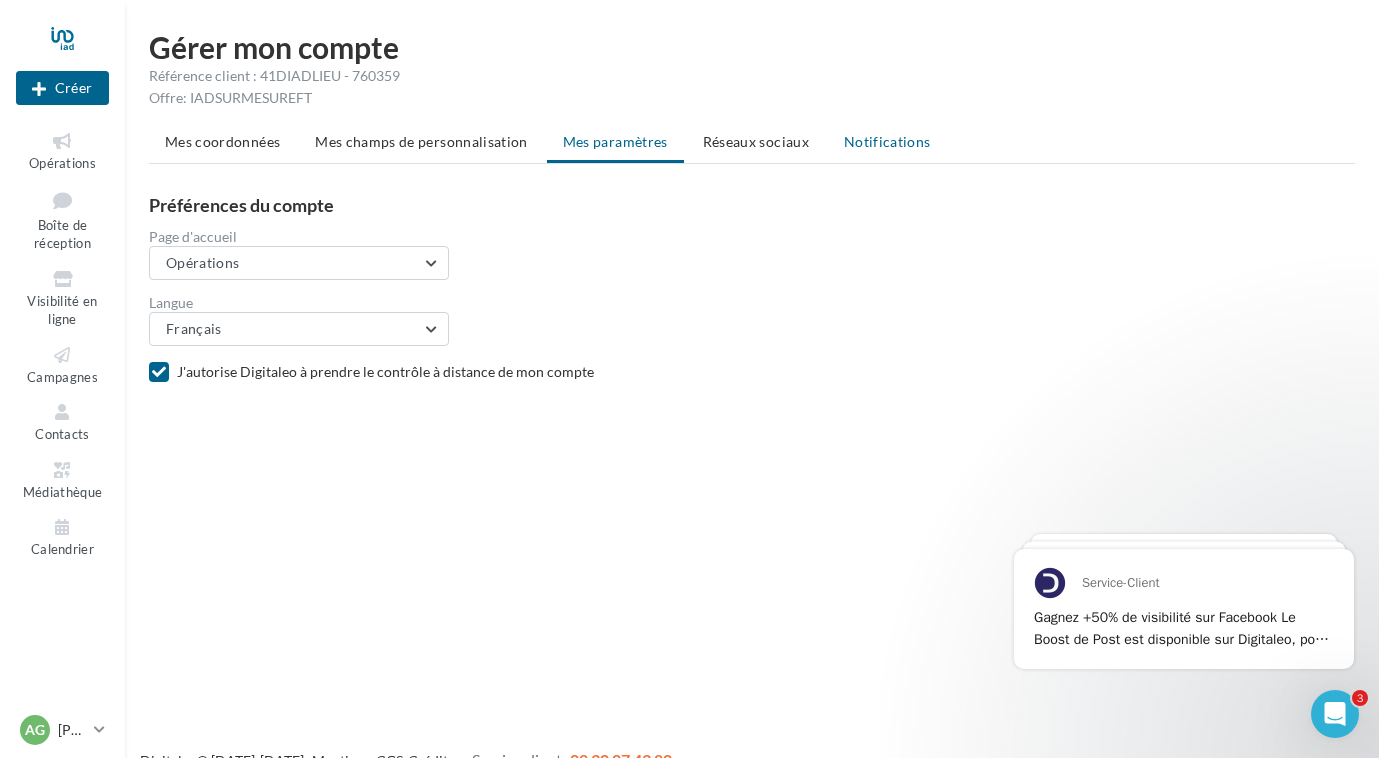 click on "Notifications" at bounding box center [887, 141] 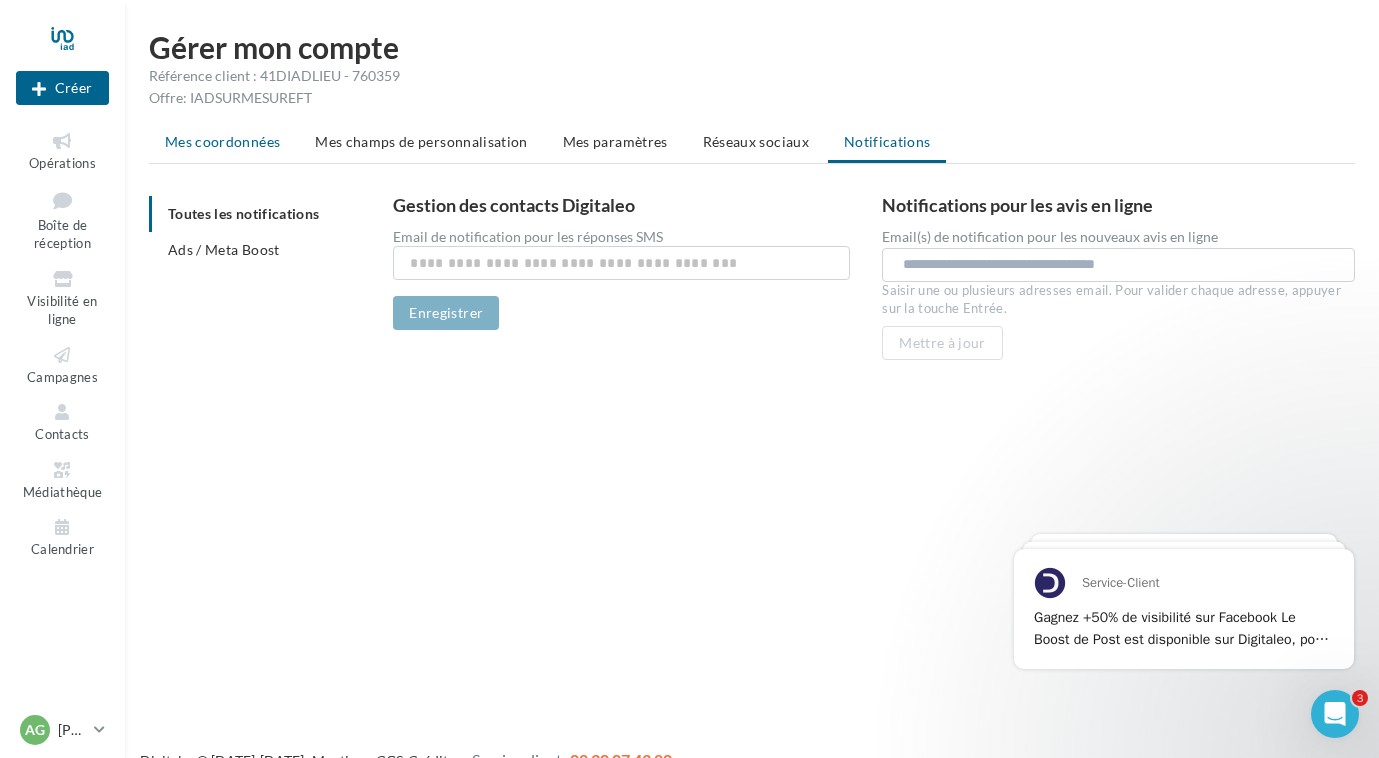 click on "Mes coordonnées" at bounding box center [222, 141] 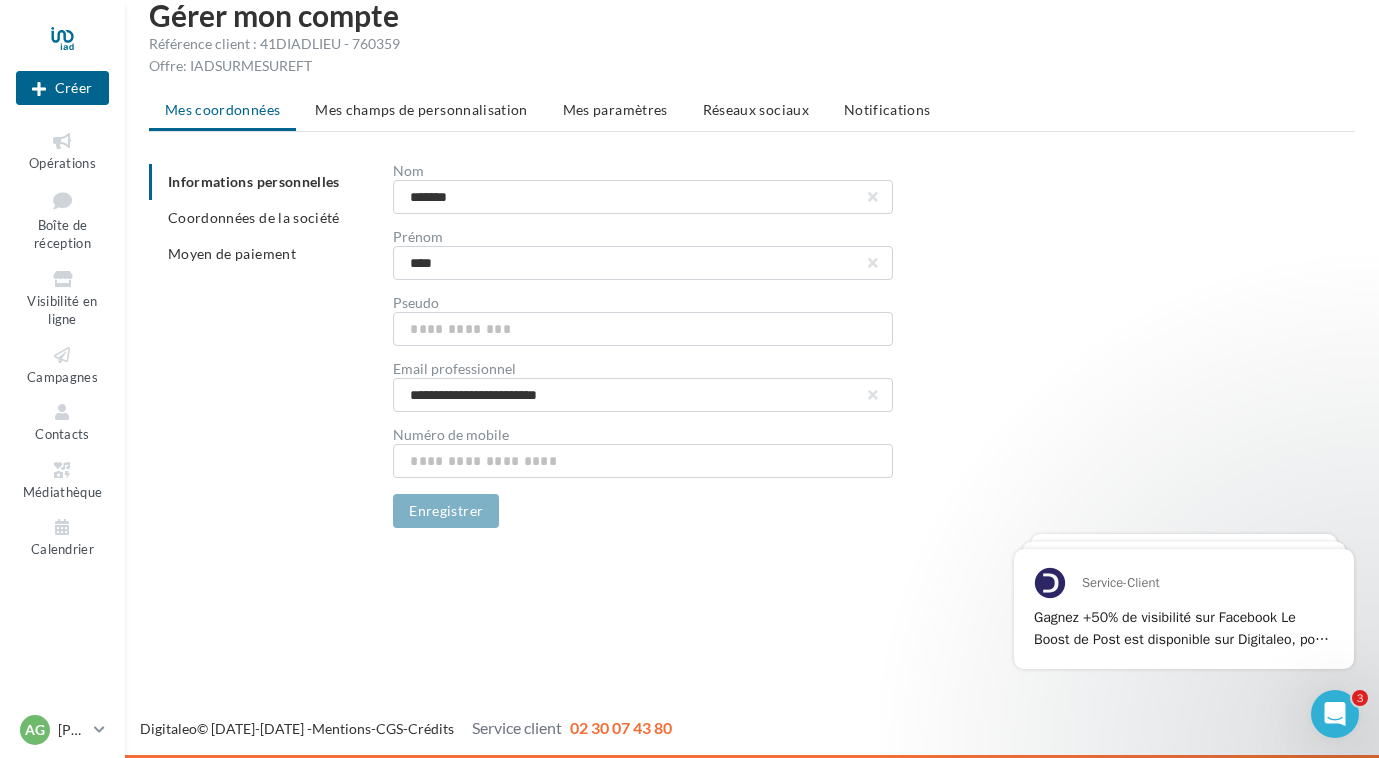 scroll, scrollTop: 0, scrollLeft: 0, axis: both 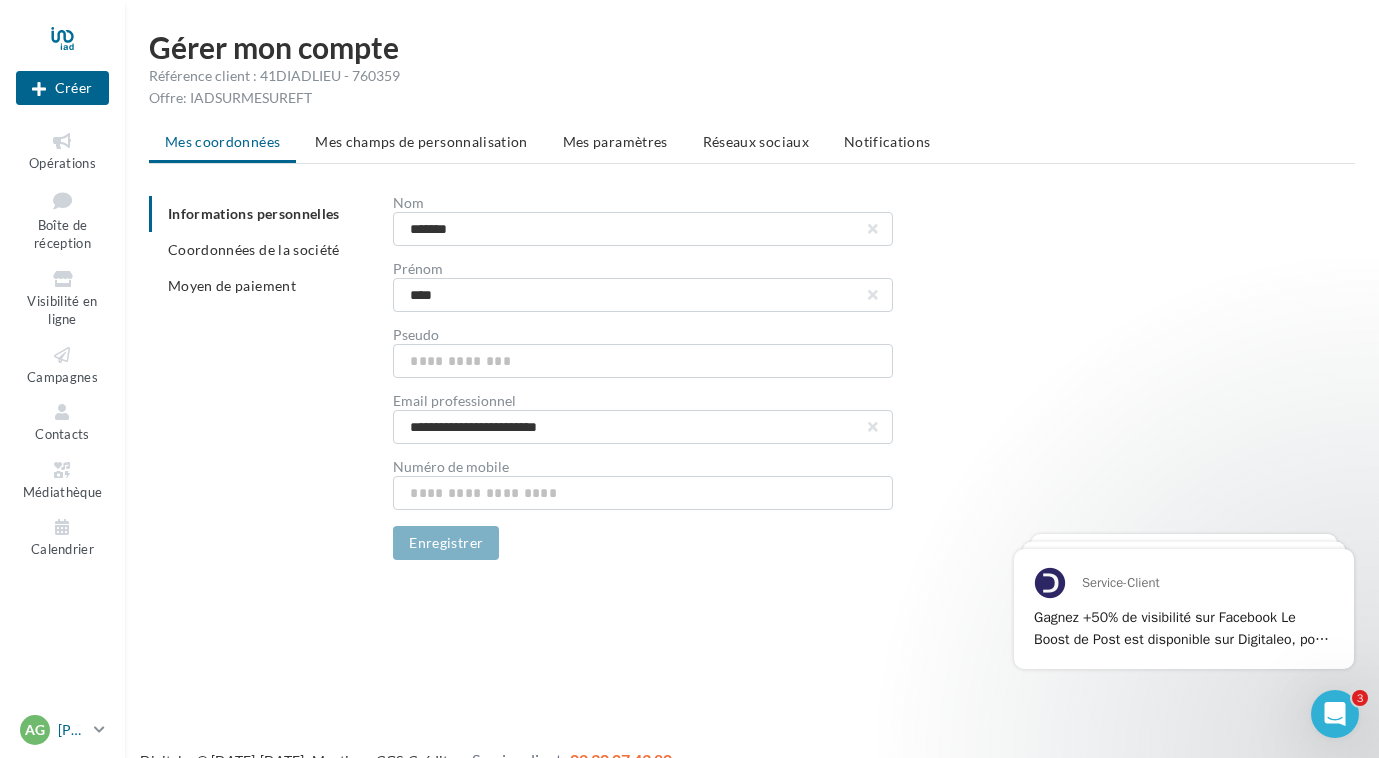 click on "[PERSON_NAME]" at bounding box center (72, 730) 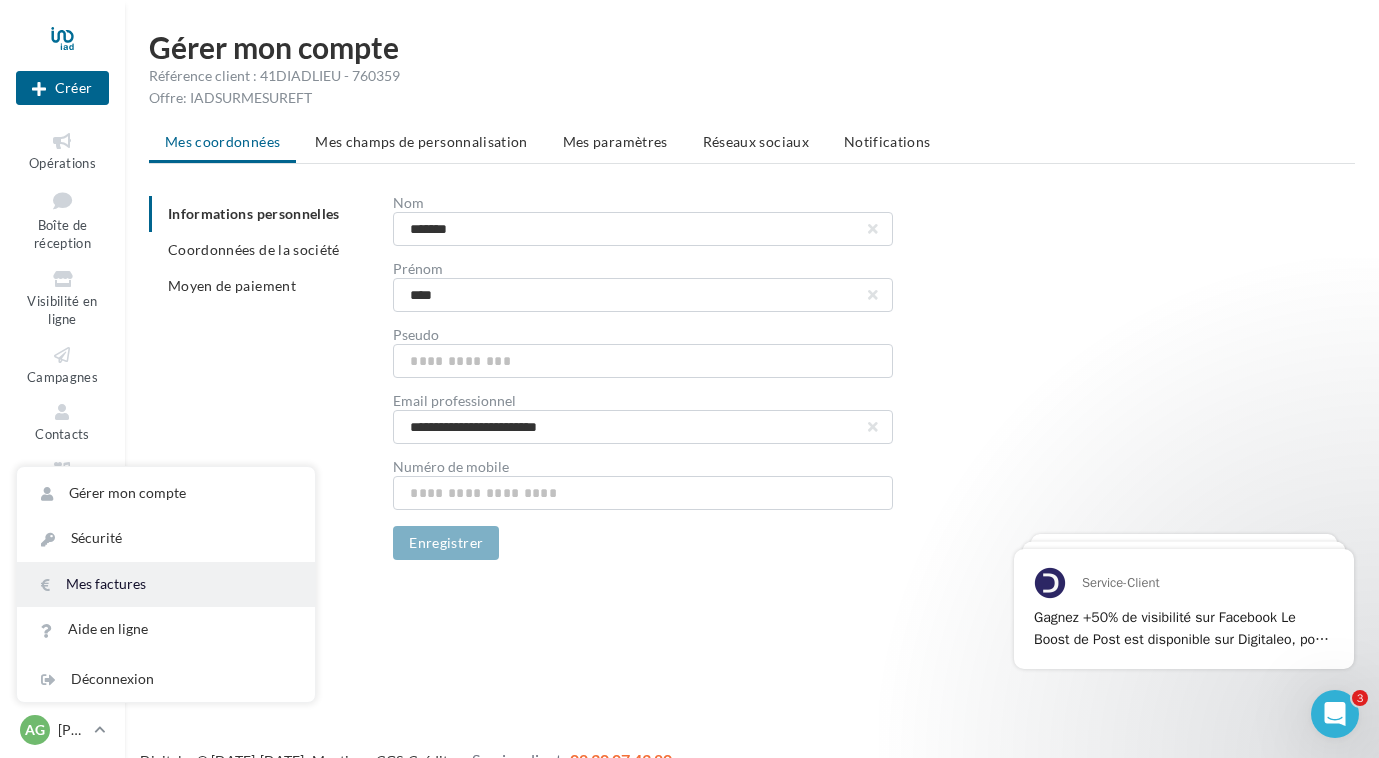 click on "Mes factures" at bounding box center [166, 584] 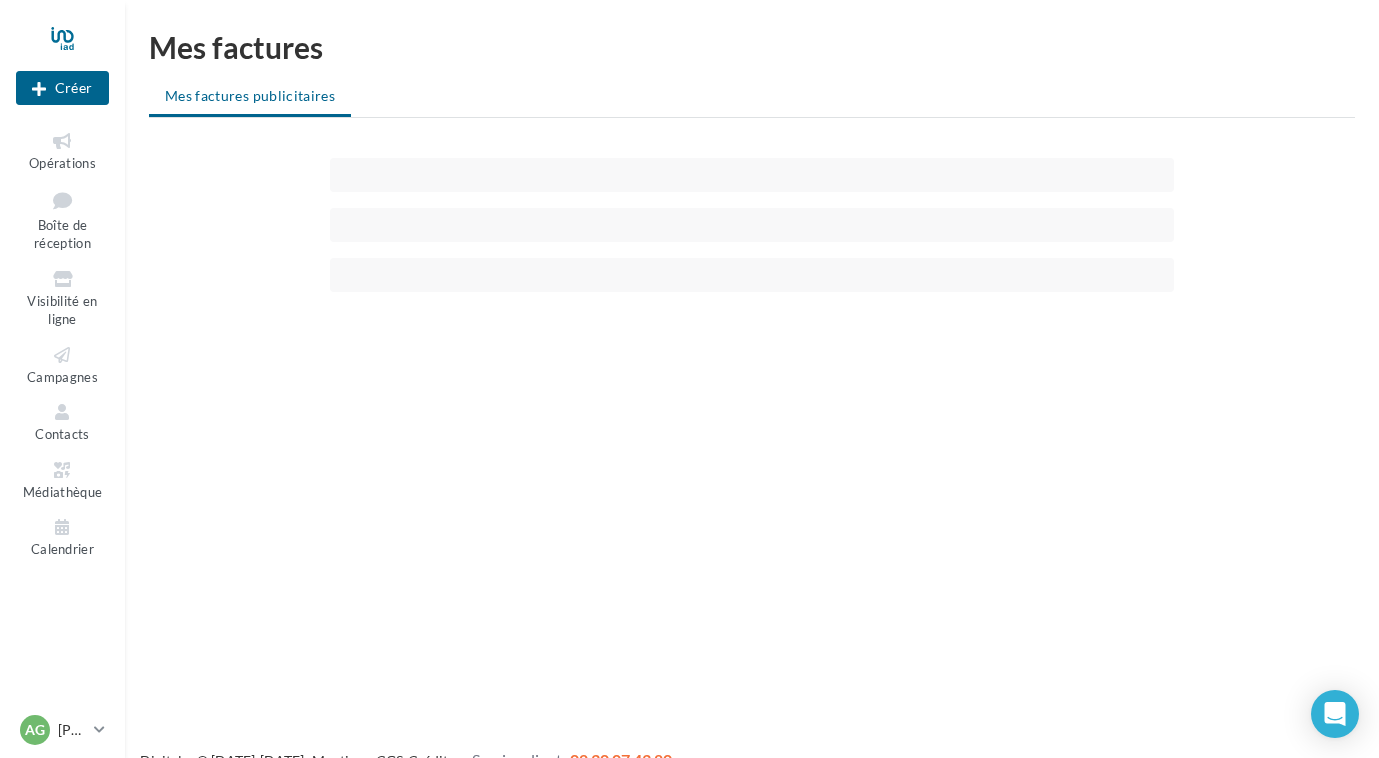 scroll, scrollTop: 0, scrollLeft: 0, axis: both 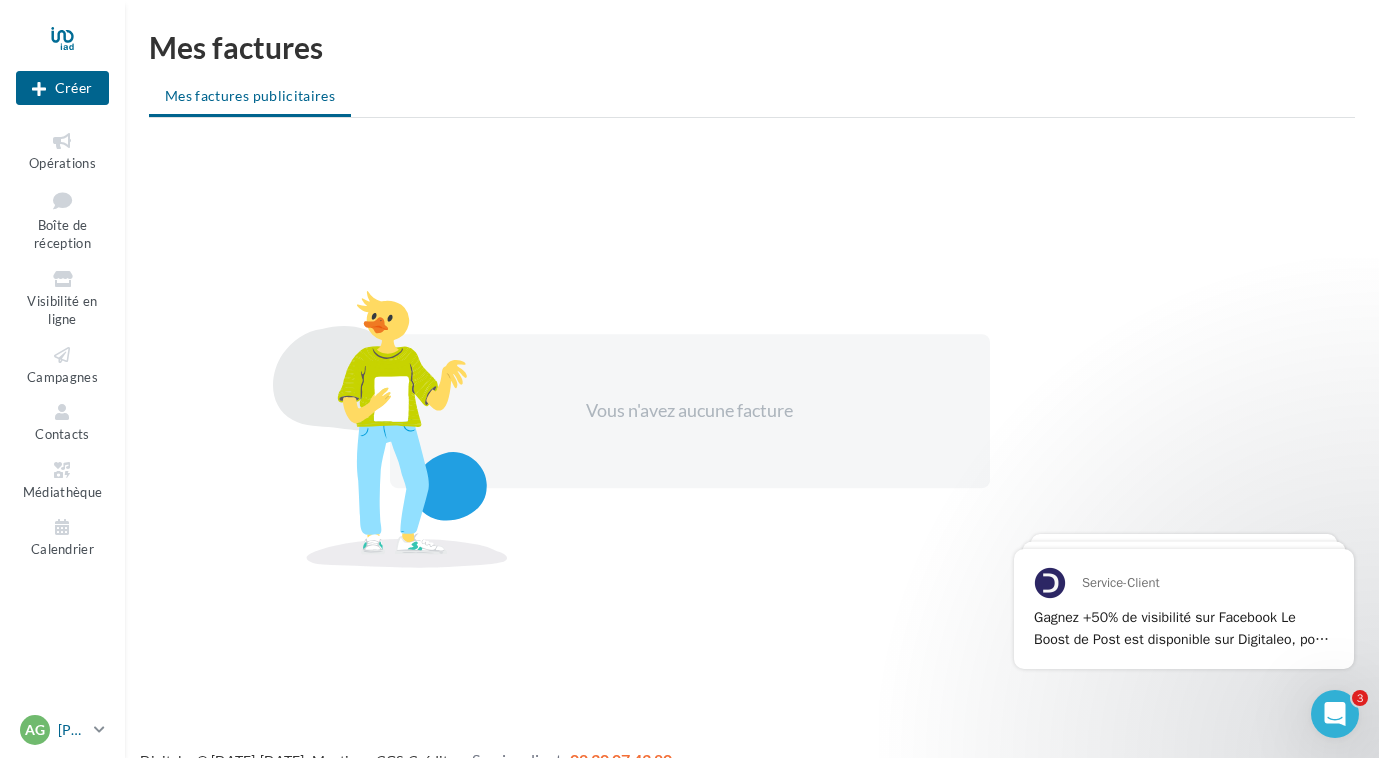 click on "[PERSON_NAME]" at bounding box center [72, 730] 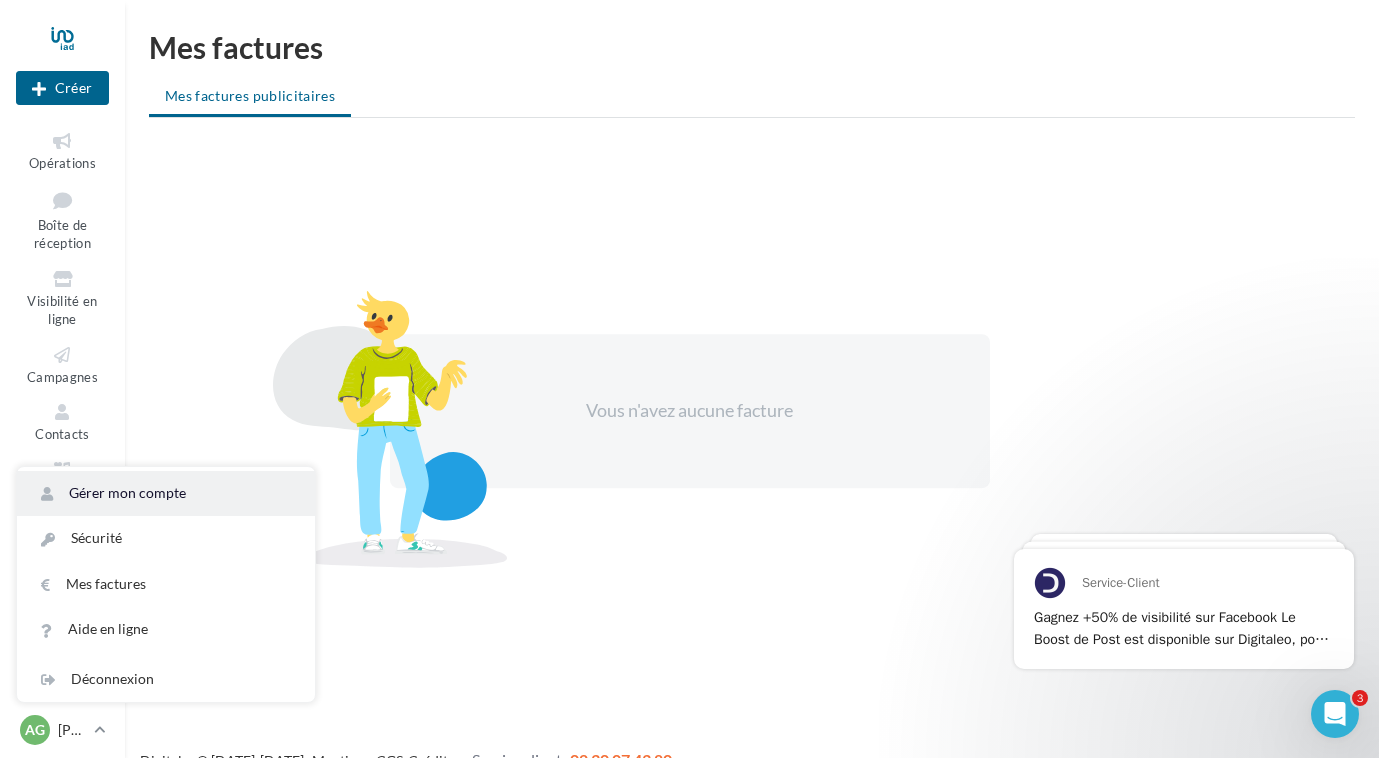 click on "Gérer mon compte" at bounding box center (166, 493) 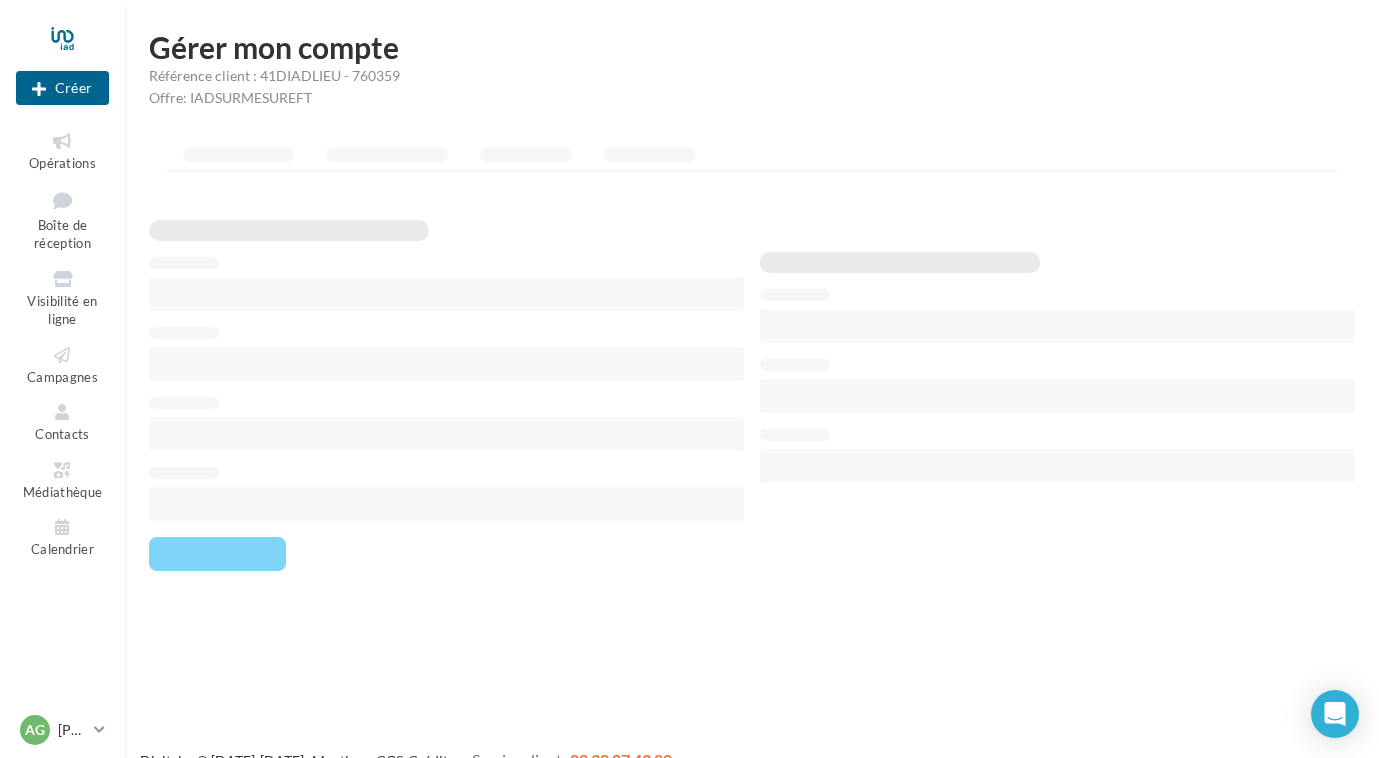 scroll, scrollTop: 0, scrollLeft: 0, axis: both 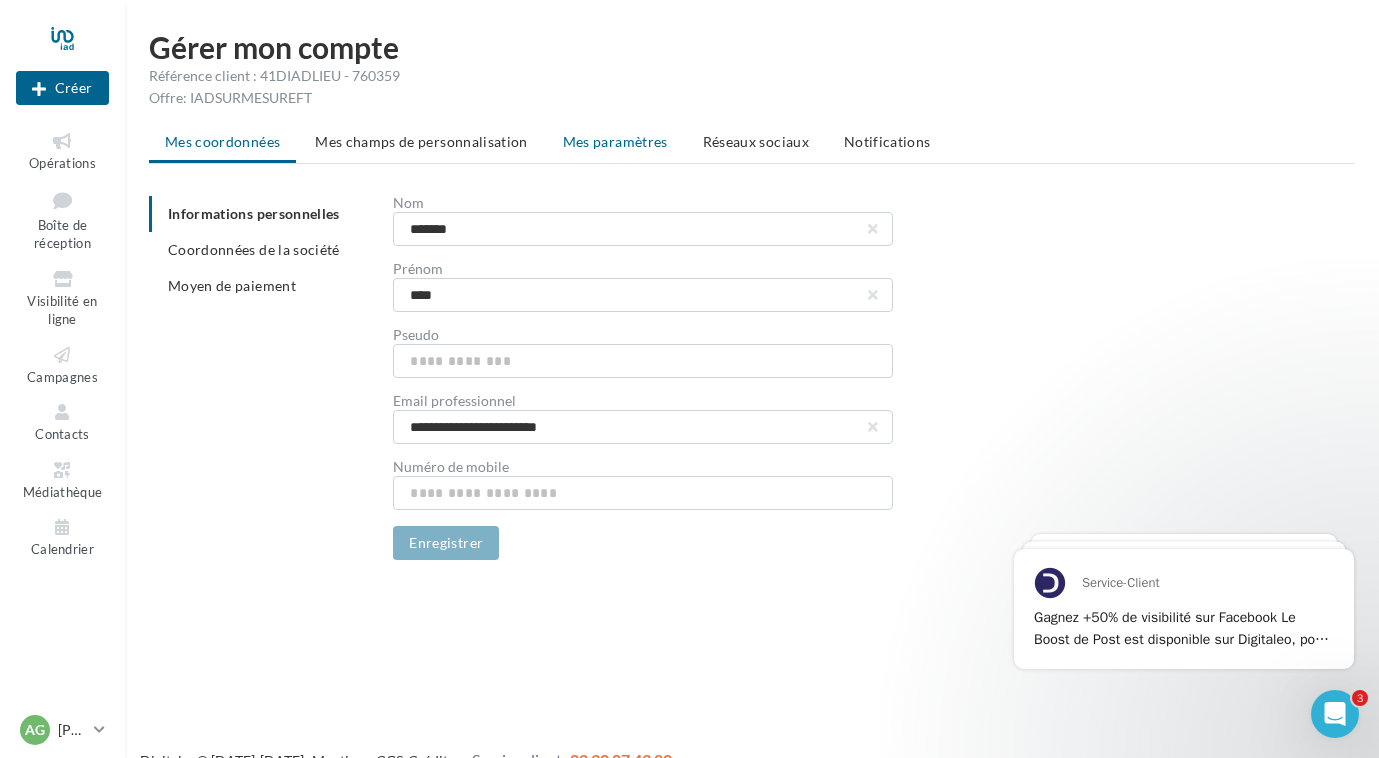 click on "Mes paramètres" at bounding box center [615, 141] 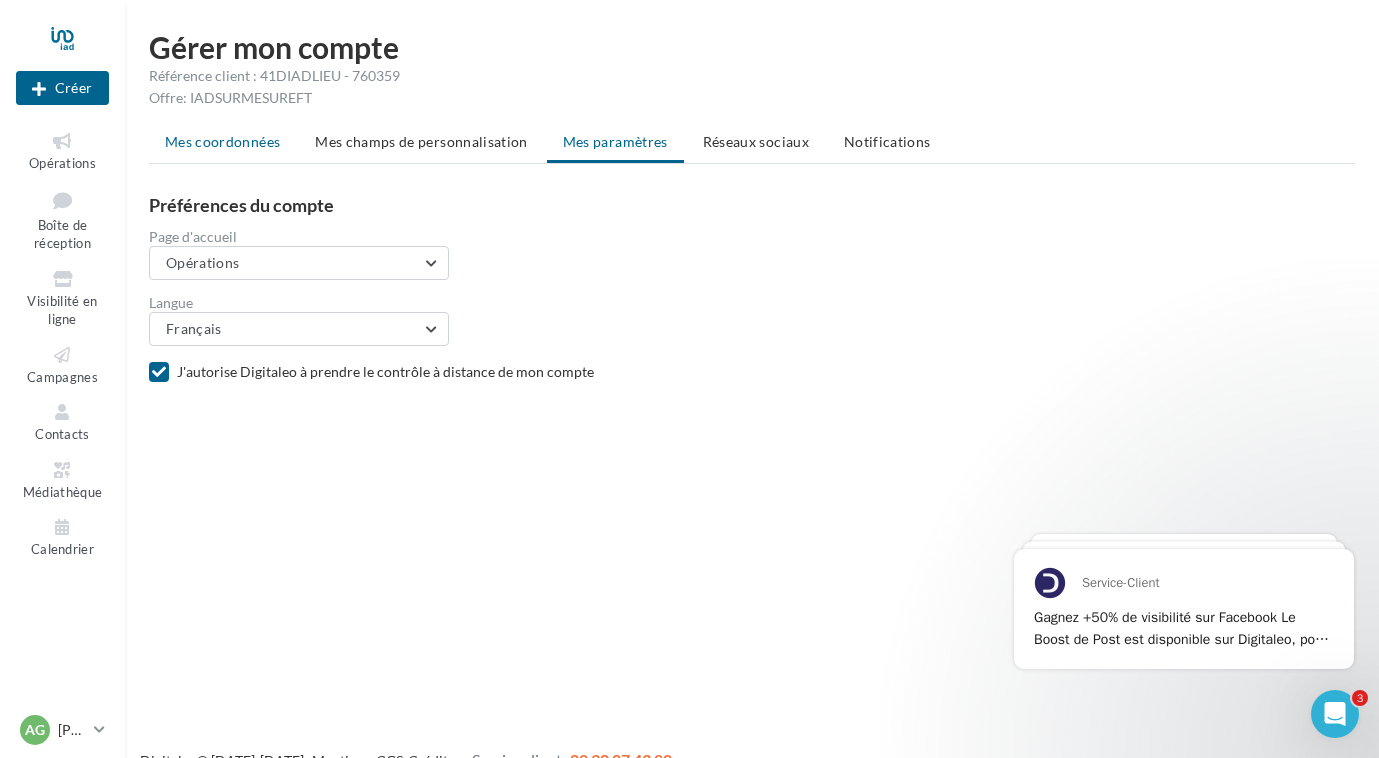 click on "Mes coordonnées" at bounding box center (222, 142) 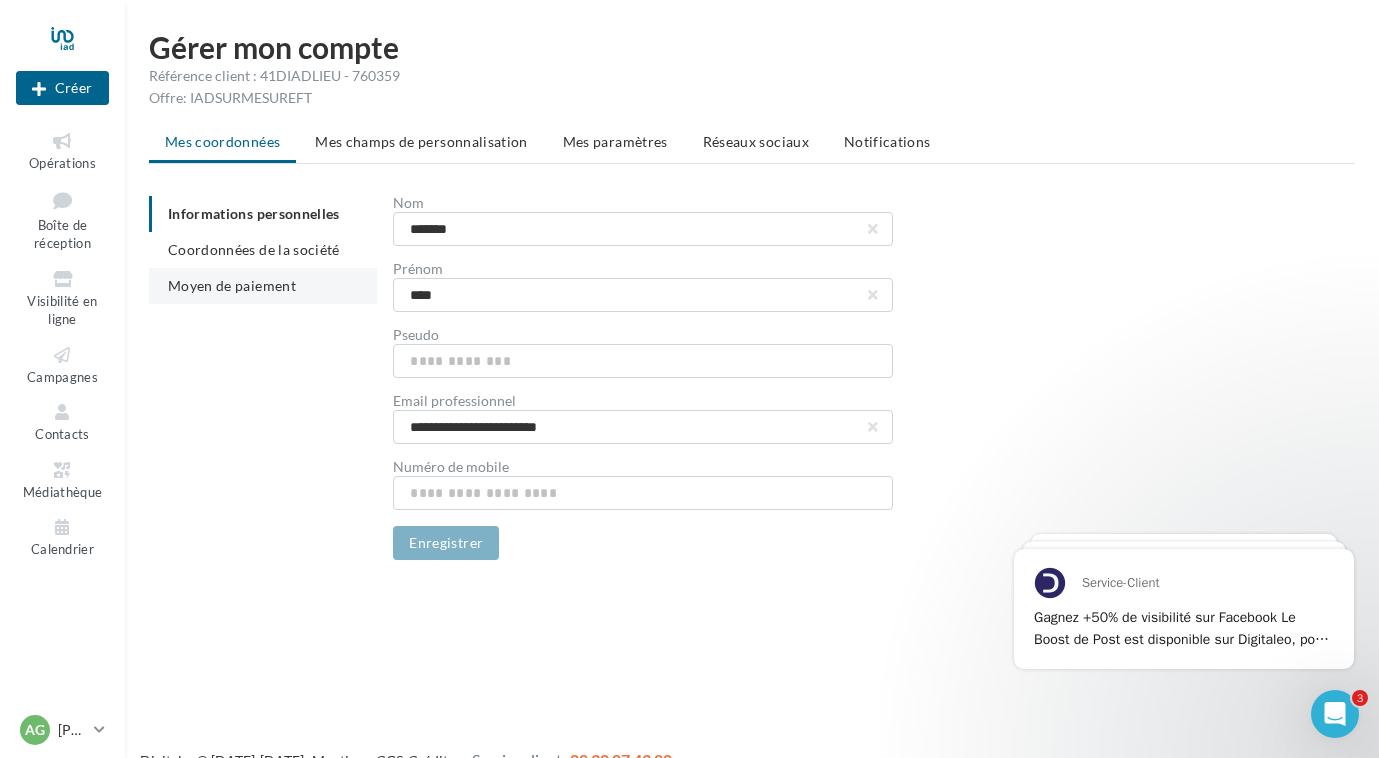 click on "Moyen de paiement" at bounding box center (263, 286) 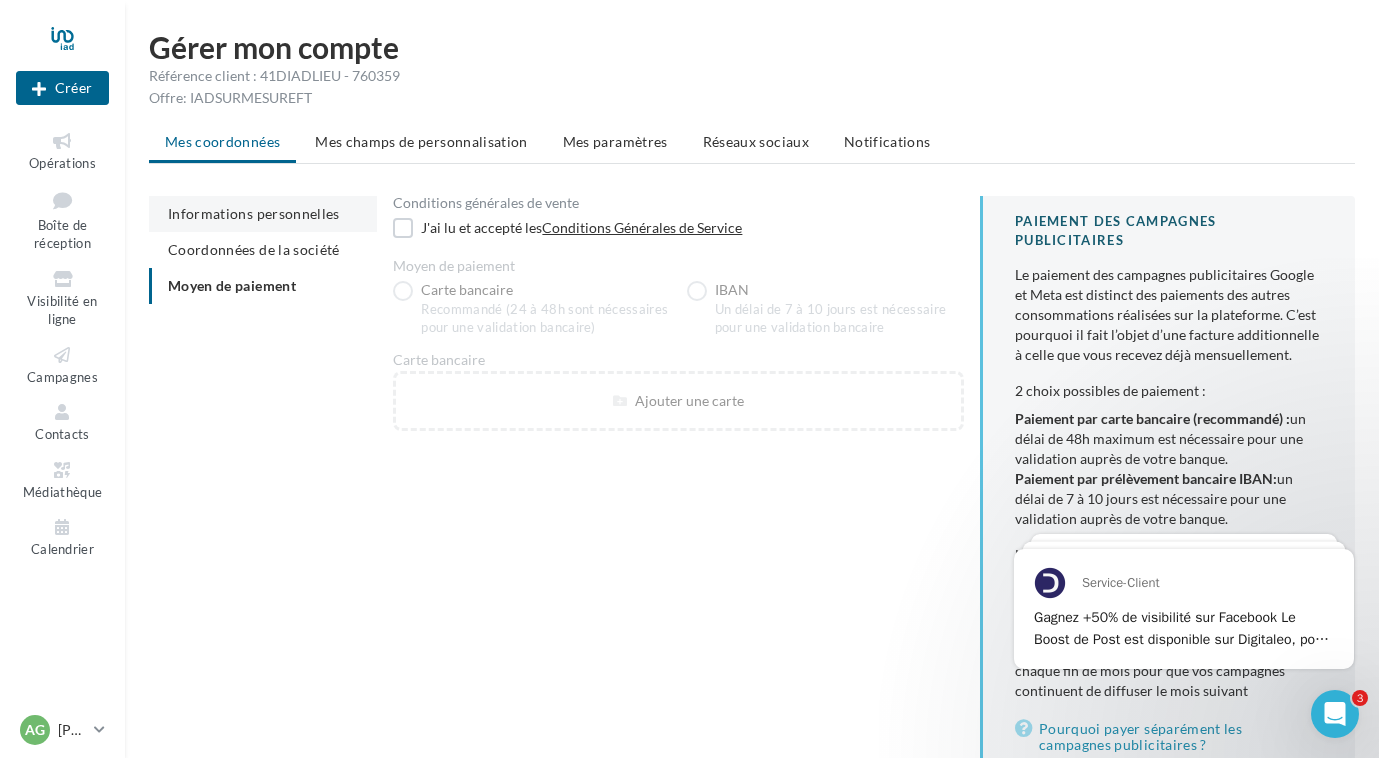click on "Informations personnelles" at bounding box center [254, 213] 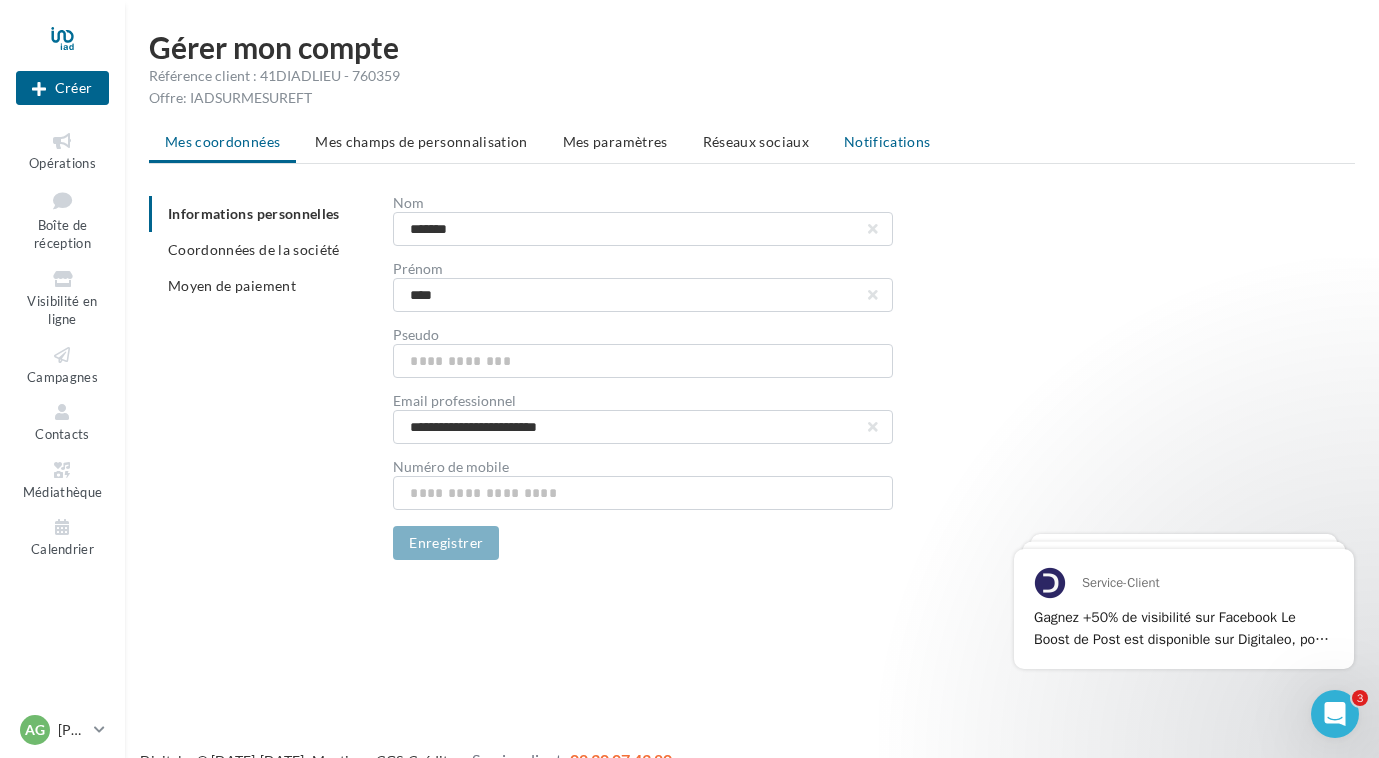 click on "Notifications" at bounding box center [887, 141] 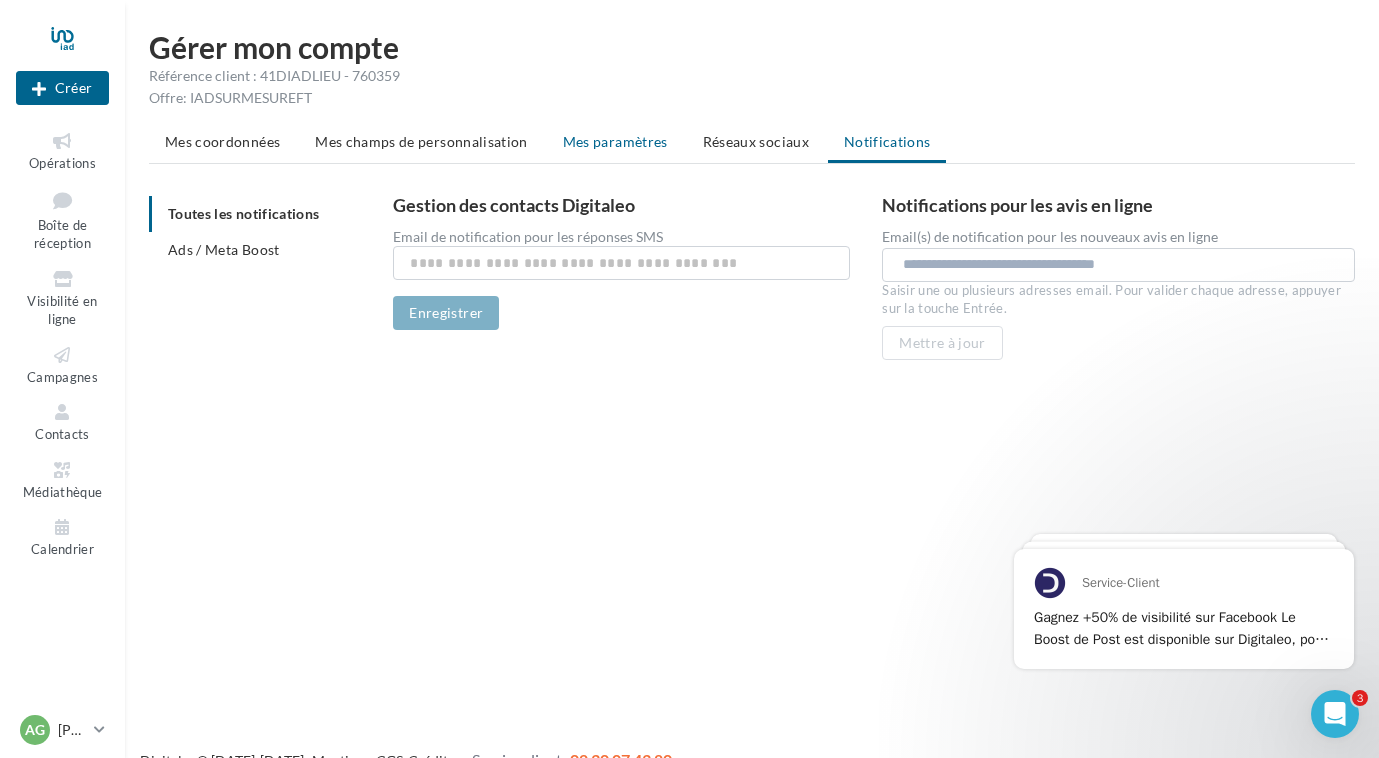 click on "Mes paramètres" at bounding box center (615, 141) 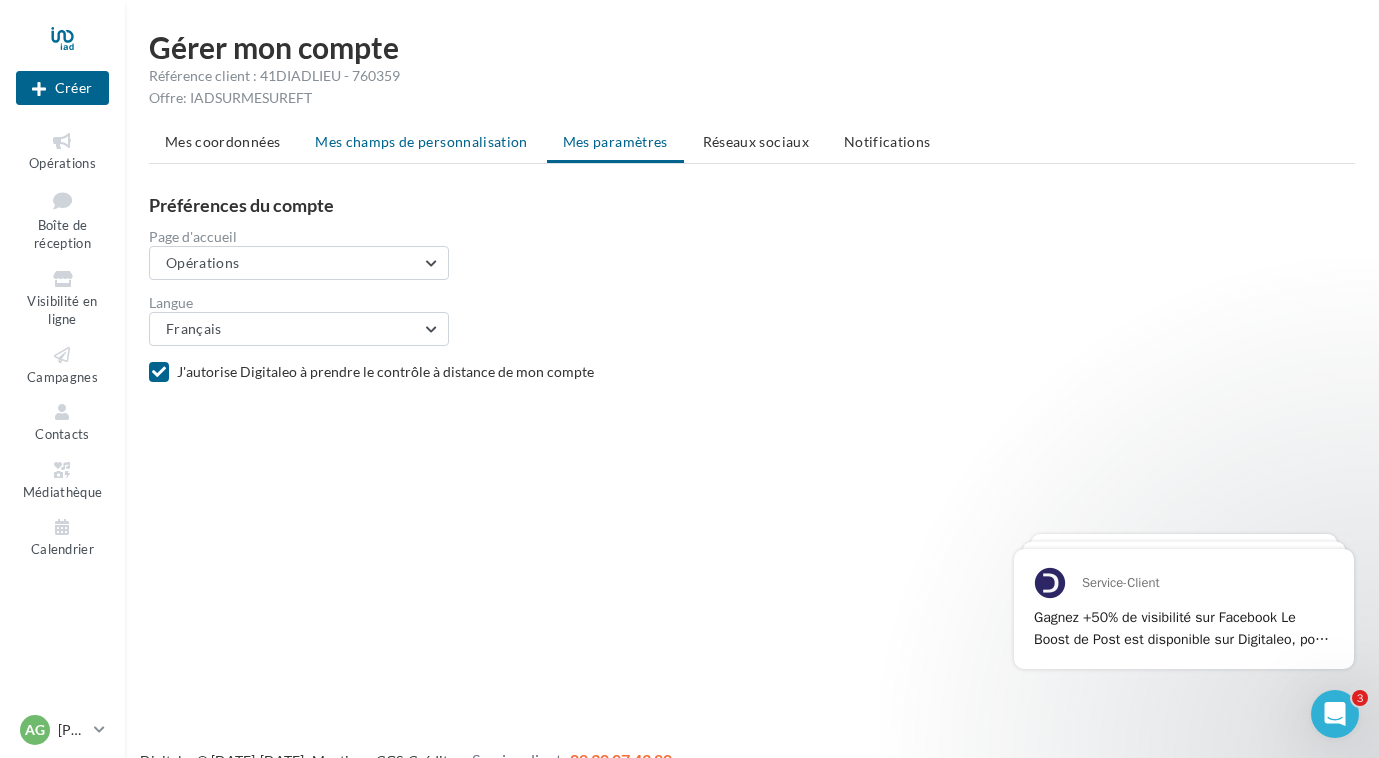 click on "Mes champs de personnalisation" at bounding box center [421, 142] 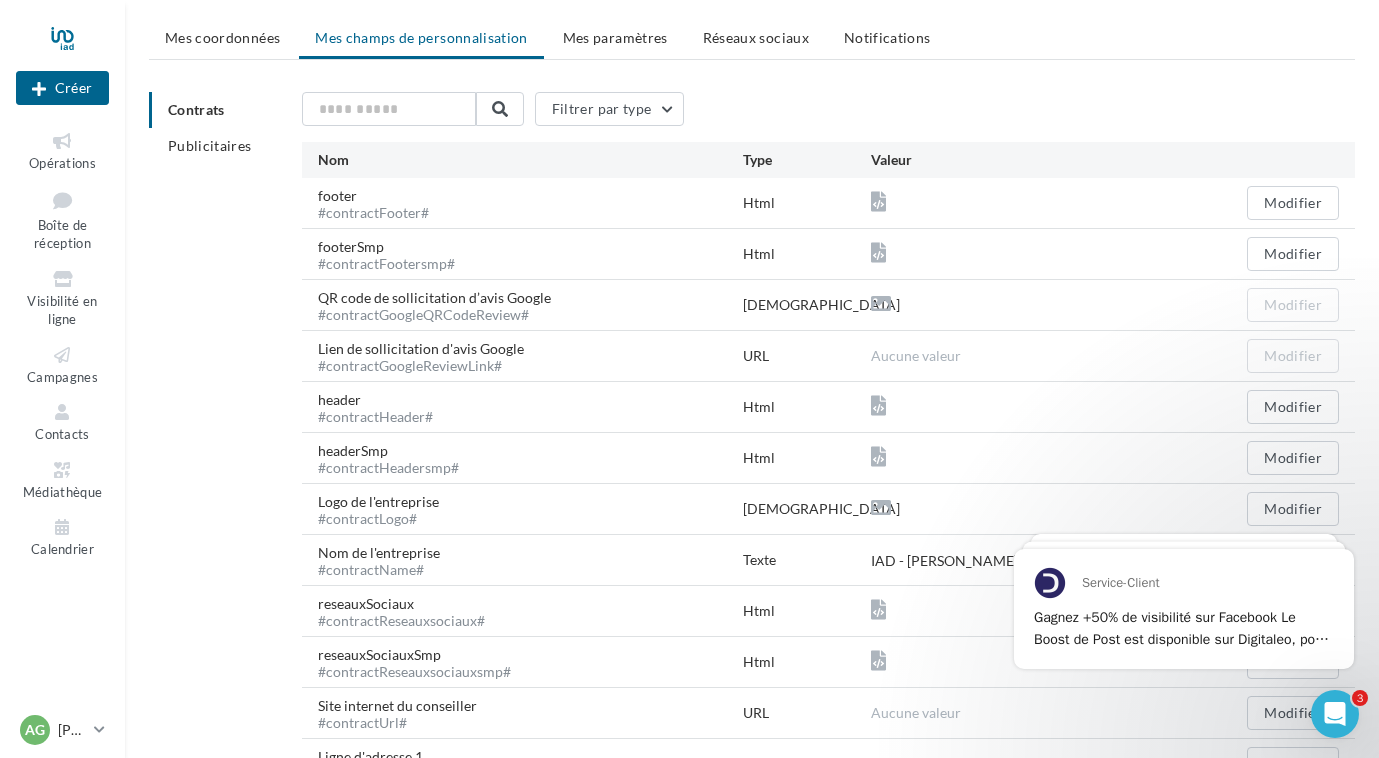 scroll, scrollTop: 0, scrollLeft: 0, axis: both 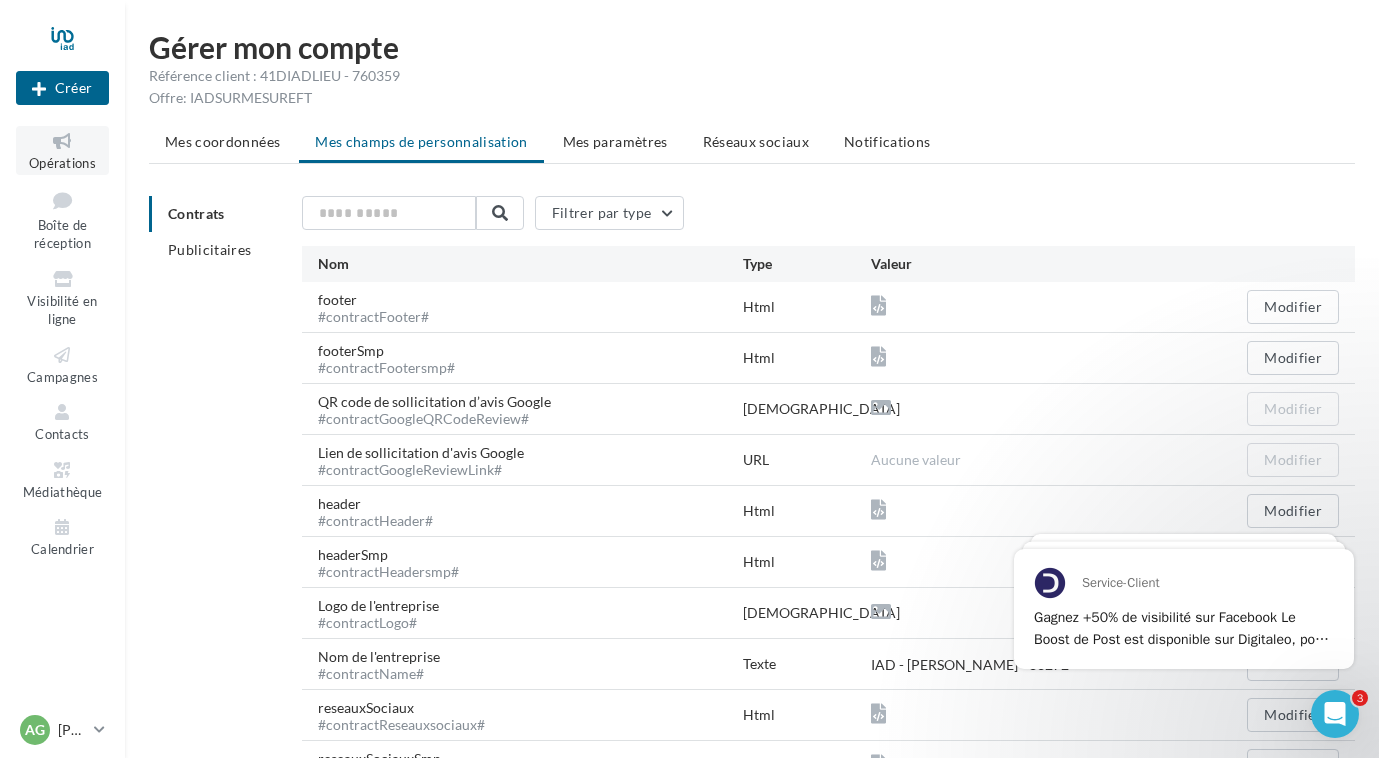 click on "Opérations" at bounding box center (62, 163) 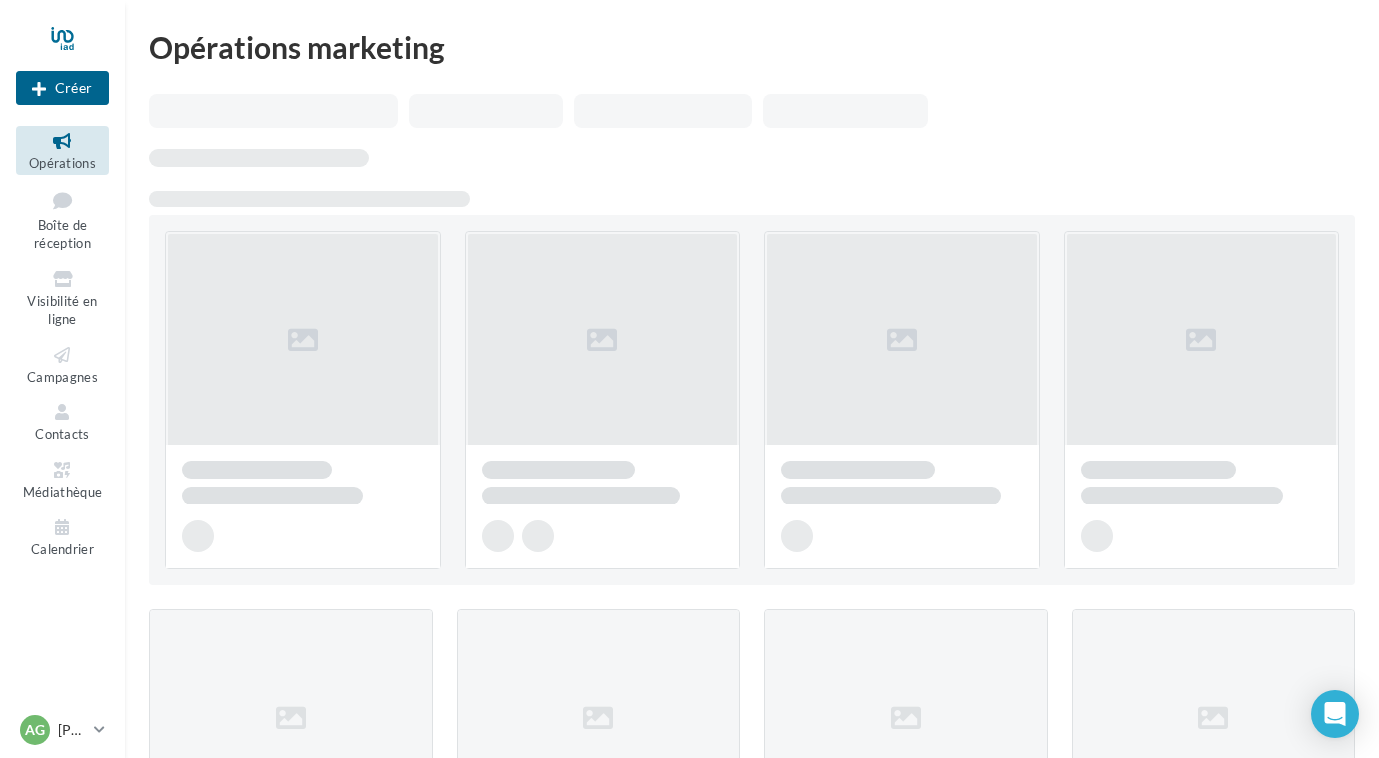 scroll, scrollTop: 0, scrollLeft: 0, axis: both 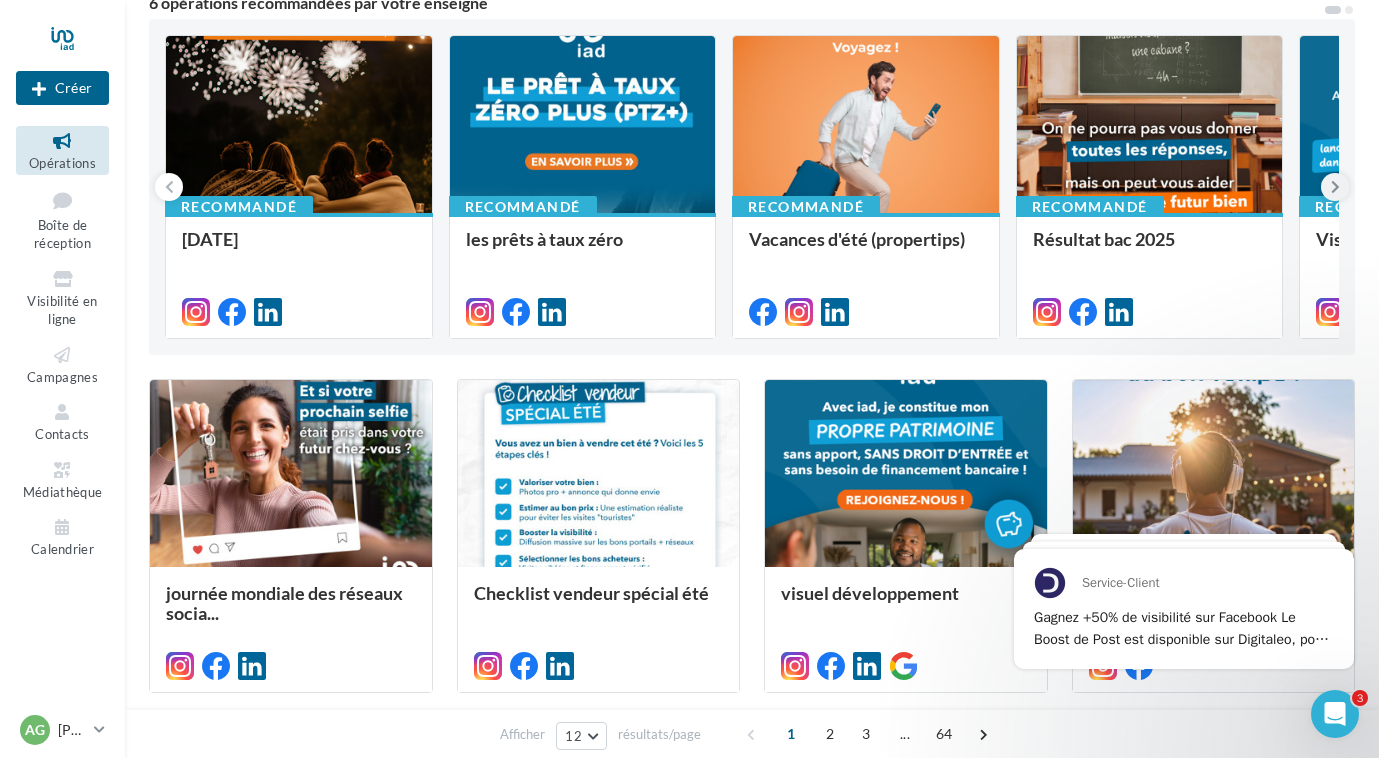 click at bounding box center (1335, 187) 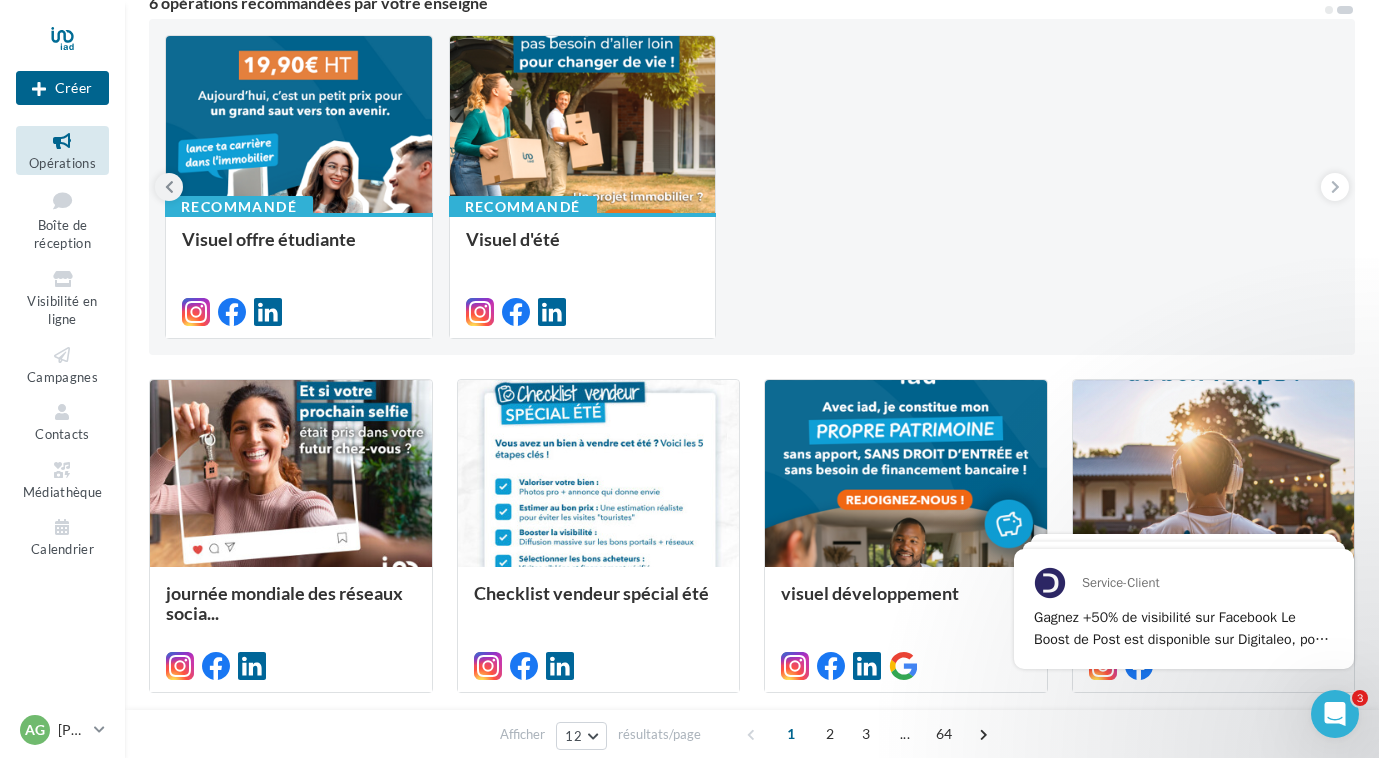 click at bounding box center (169, 187) 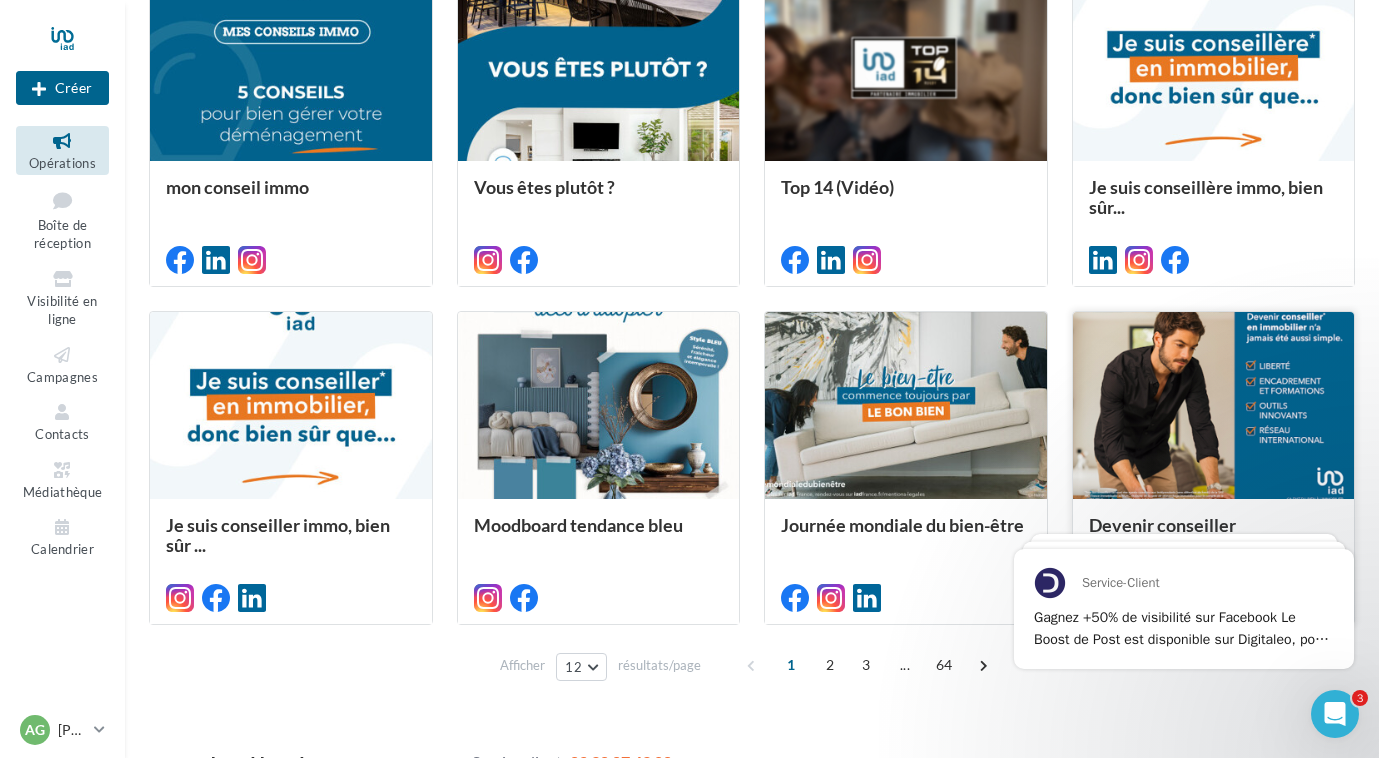 scroll, scrollTop: 972, scrollLeft: 0, axis: vertical 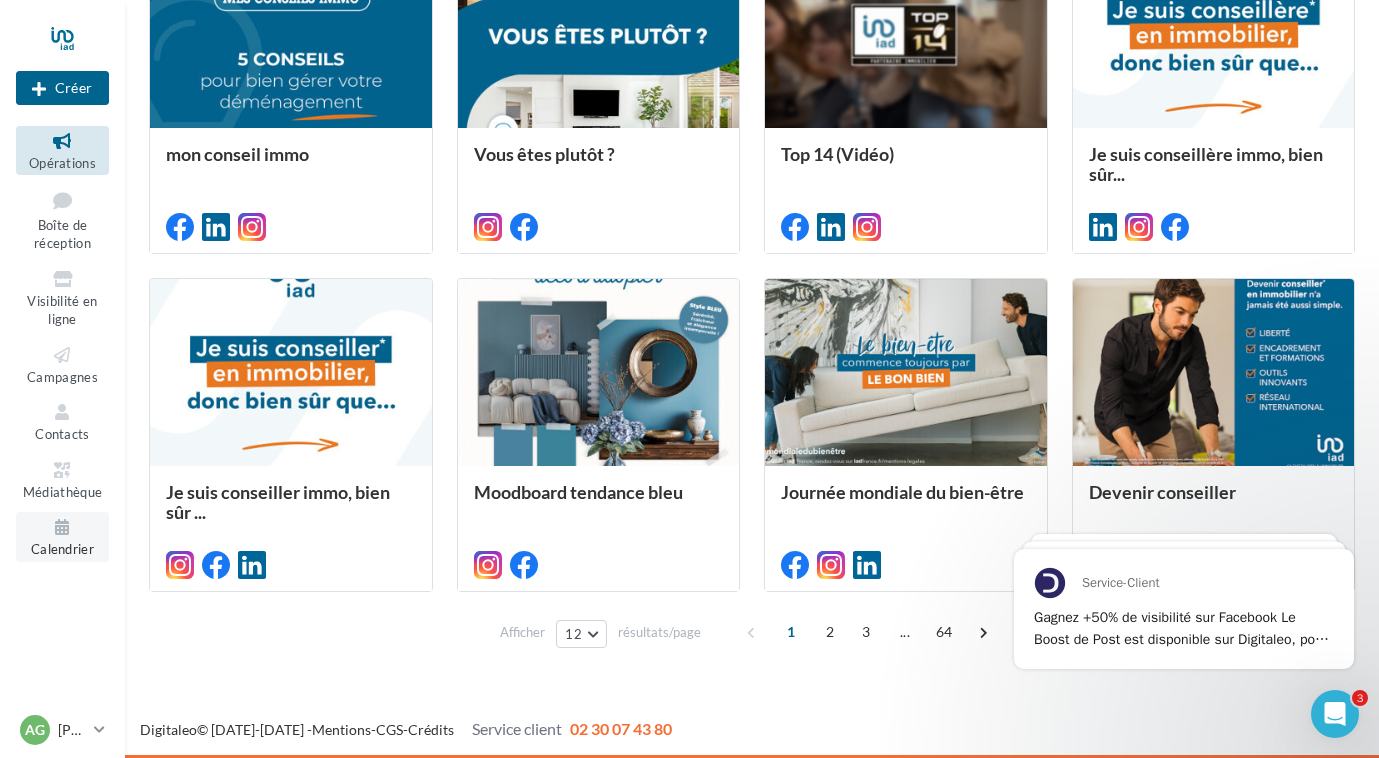 click at bounding box center [62, 527] 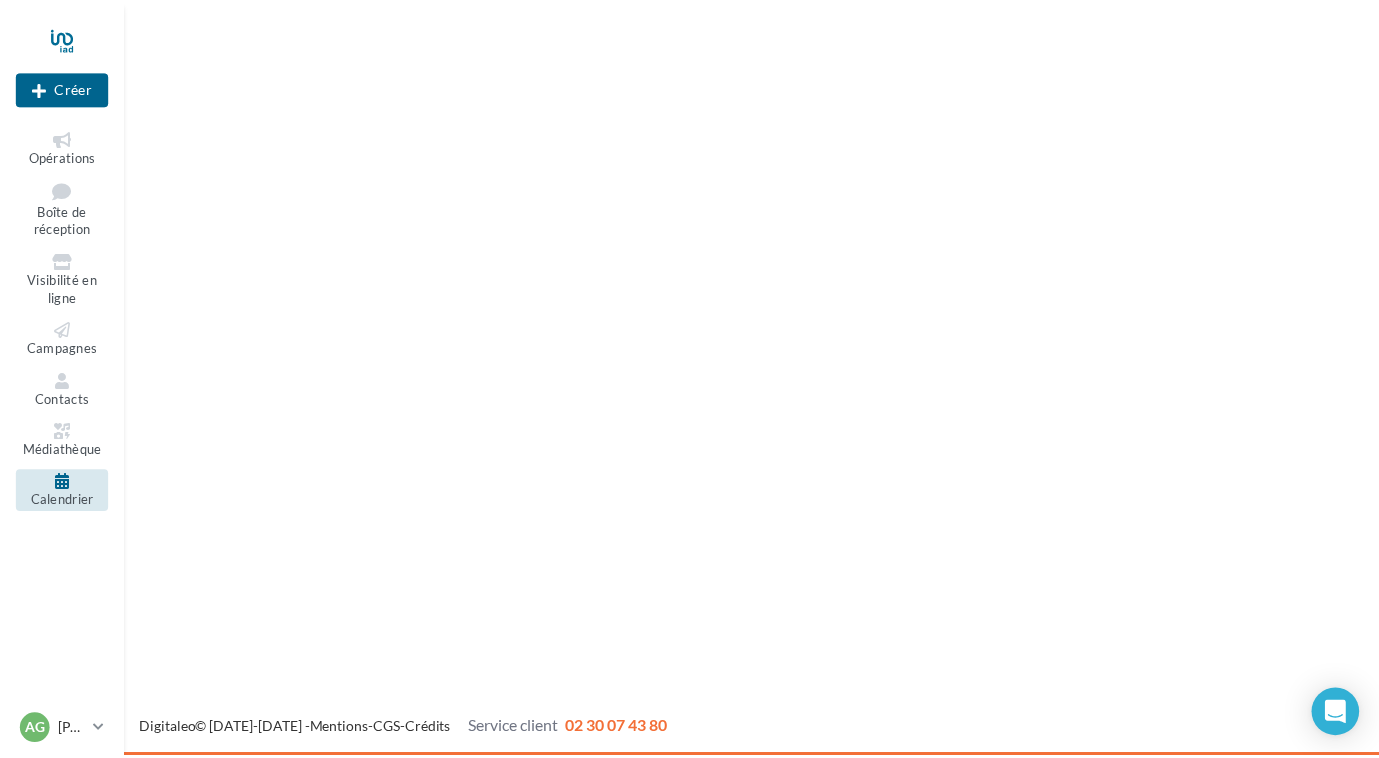 scroll, scrollTop: 0, scrollLeft: 0, axis: both 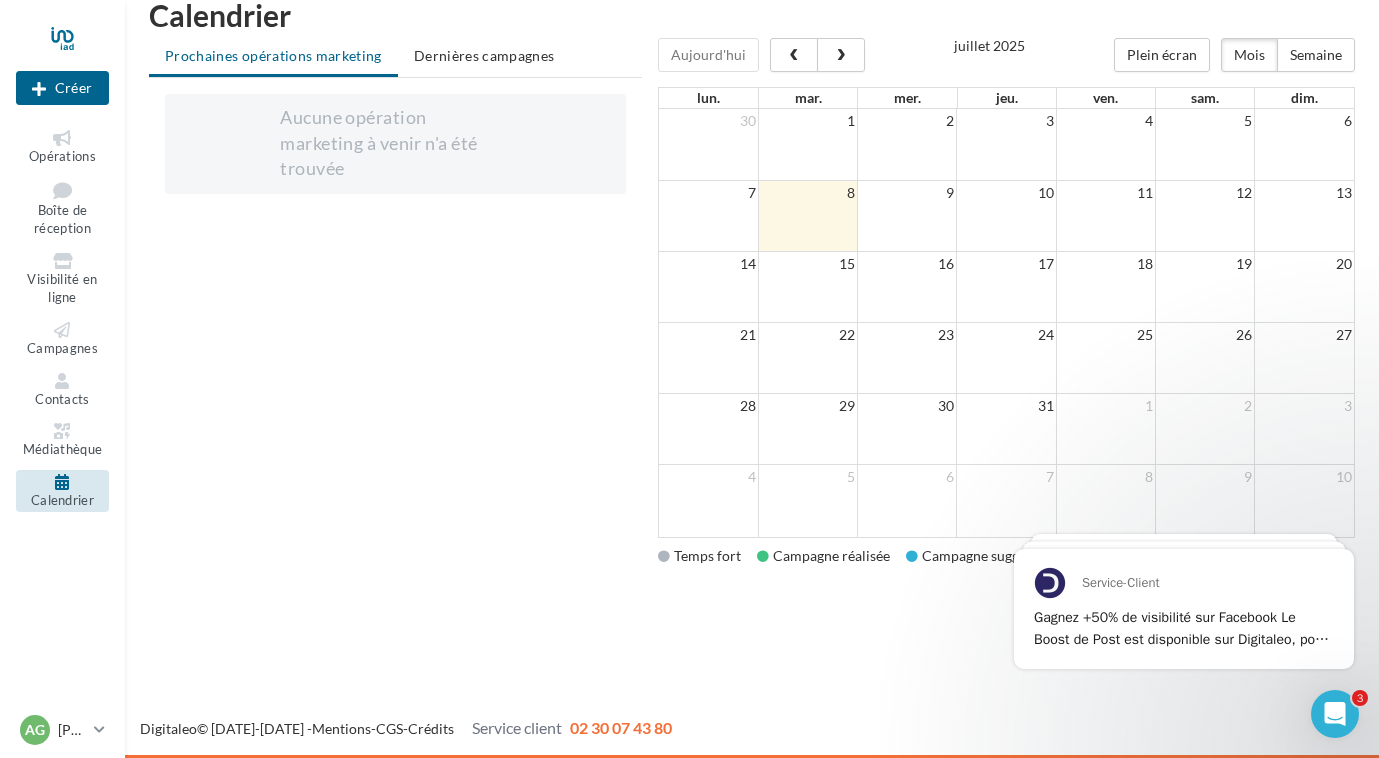 click on "Aucune opération marketing à venir n'a été trouvée Chargement '" at bounding box center [395, 328] 